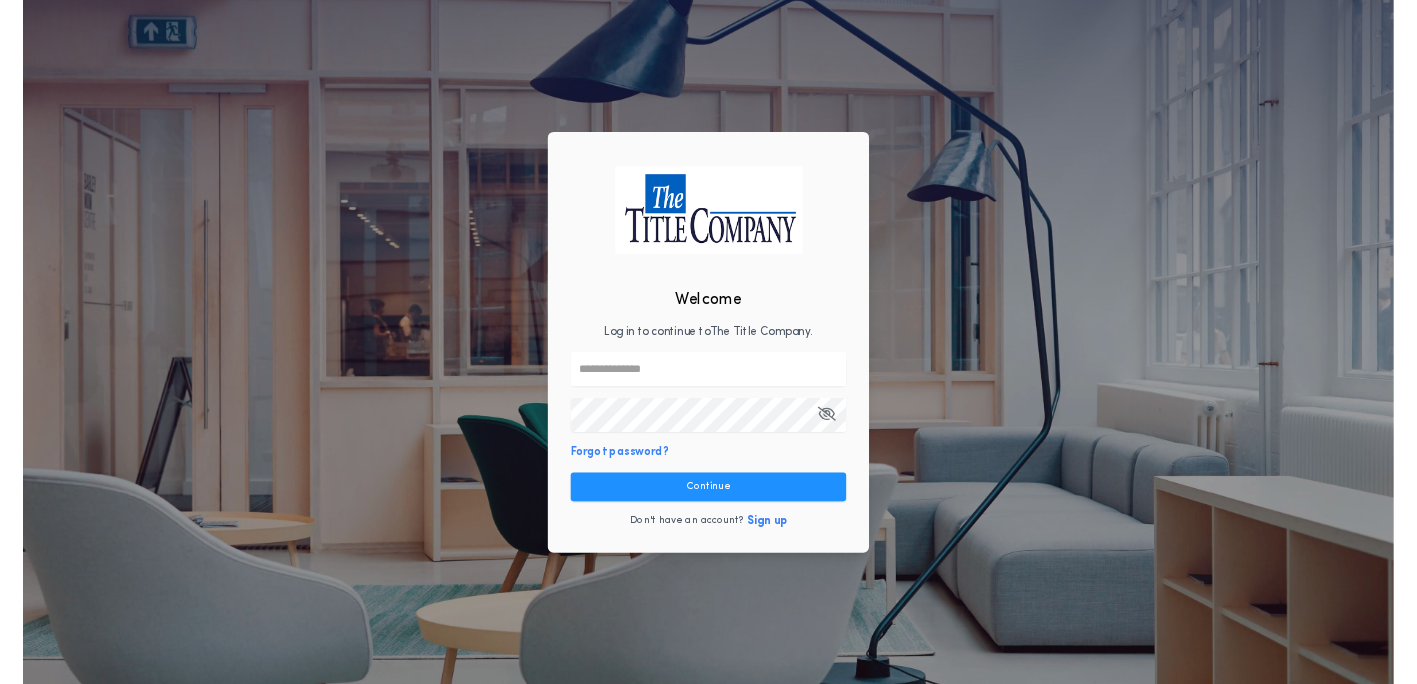 scroll, scrollTop: 0, scrollLeft: 0, axis: both 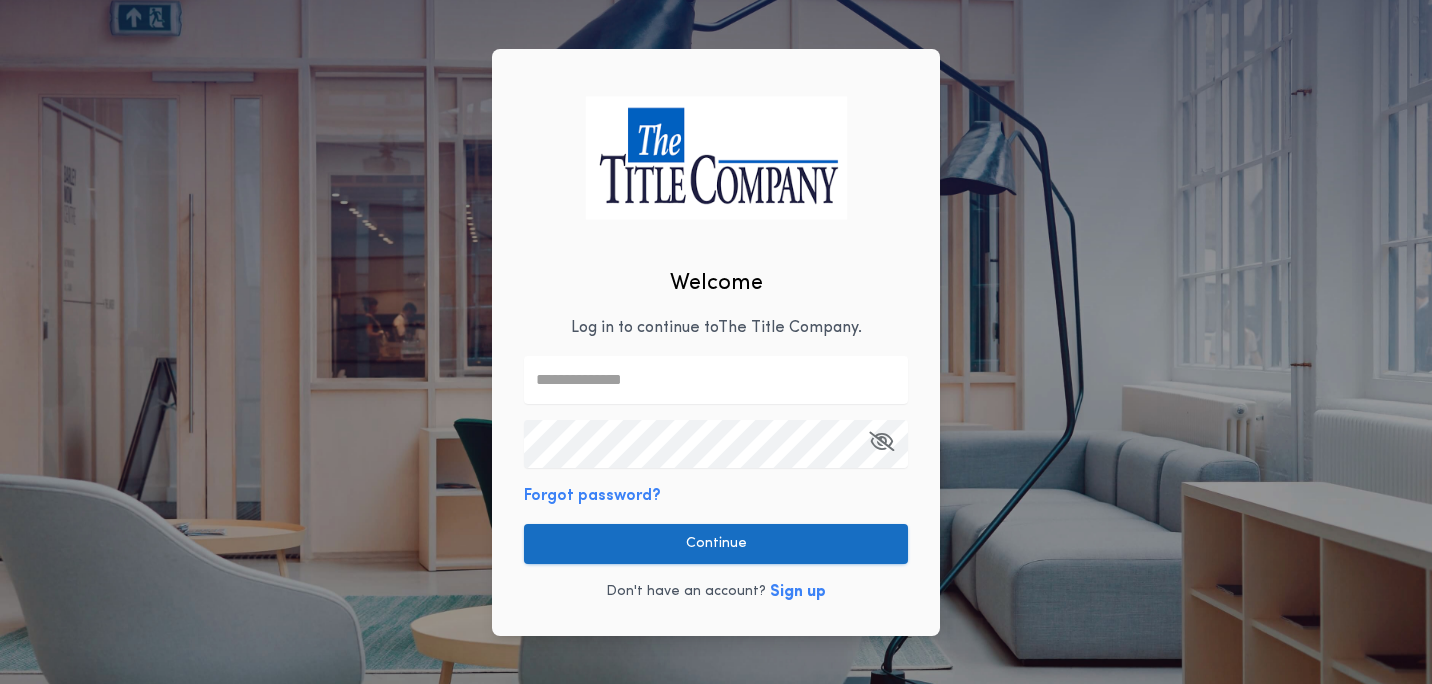type on "**********" 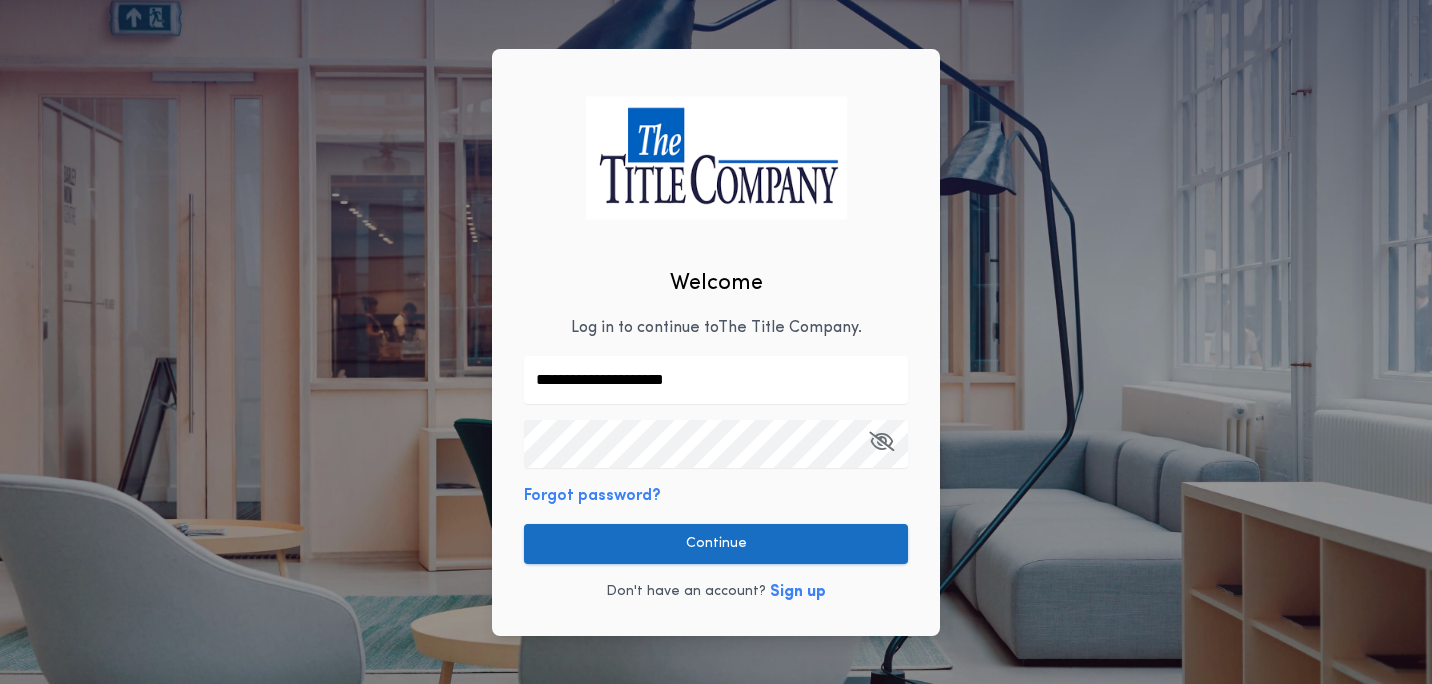 click on "Continue" at bounding box center (716, 544) 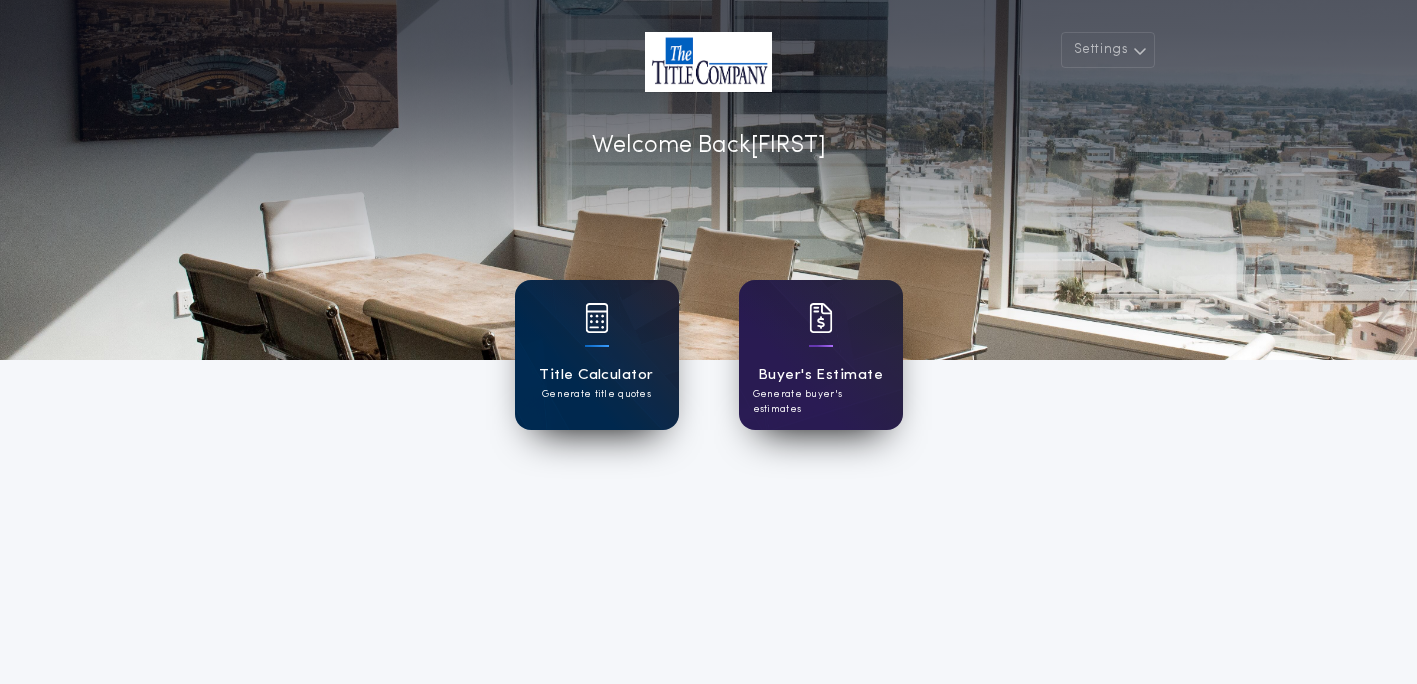 click on "Title Calculator" at bounding box center (596, 375) 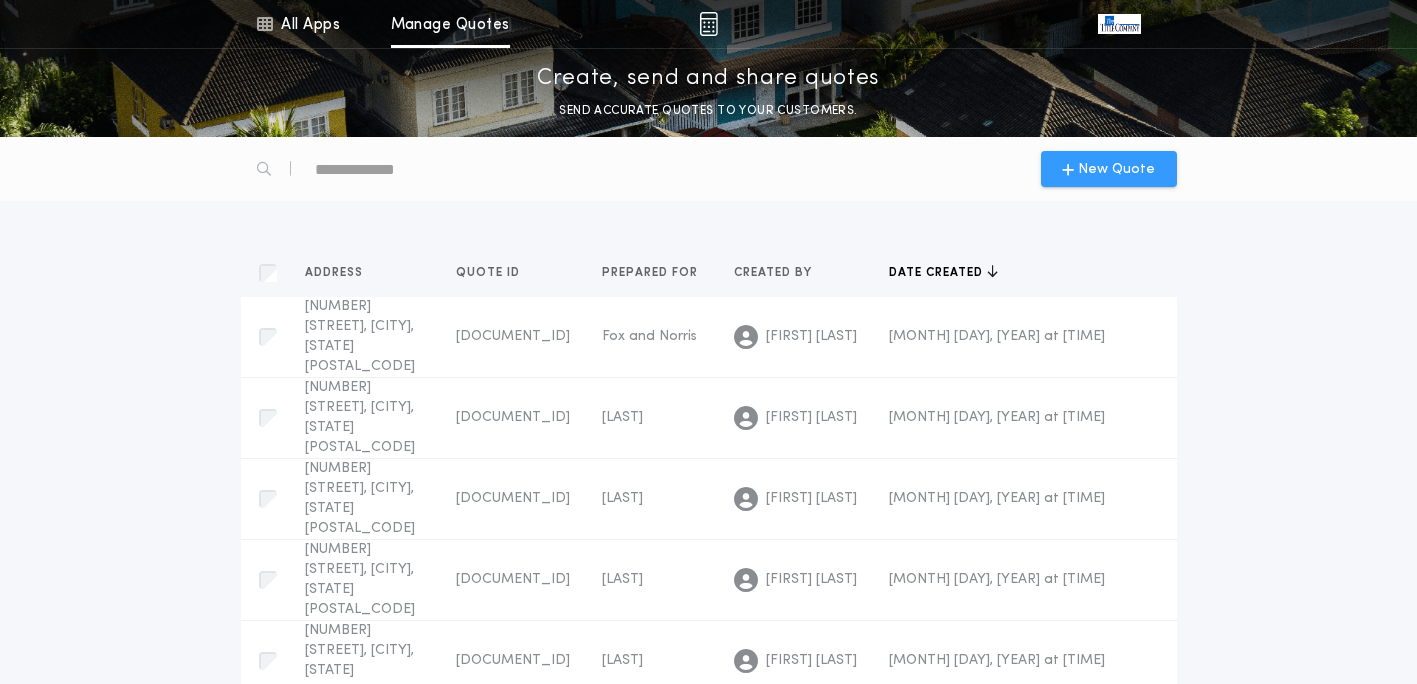 click on "New Quote" at bounding box center [1109, 169] 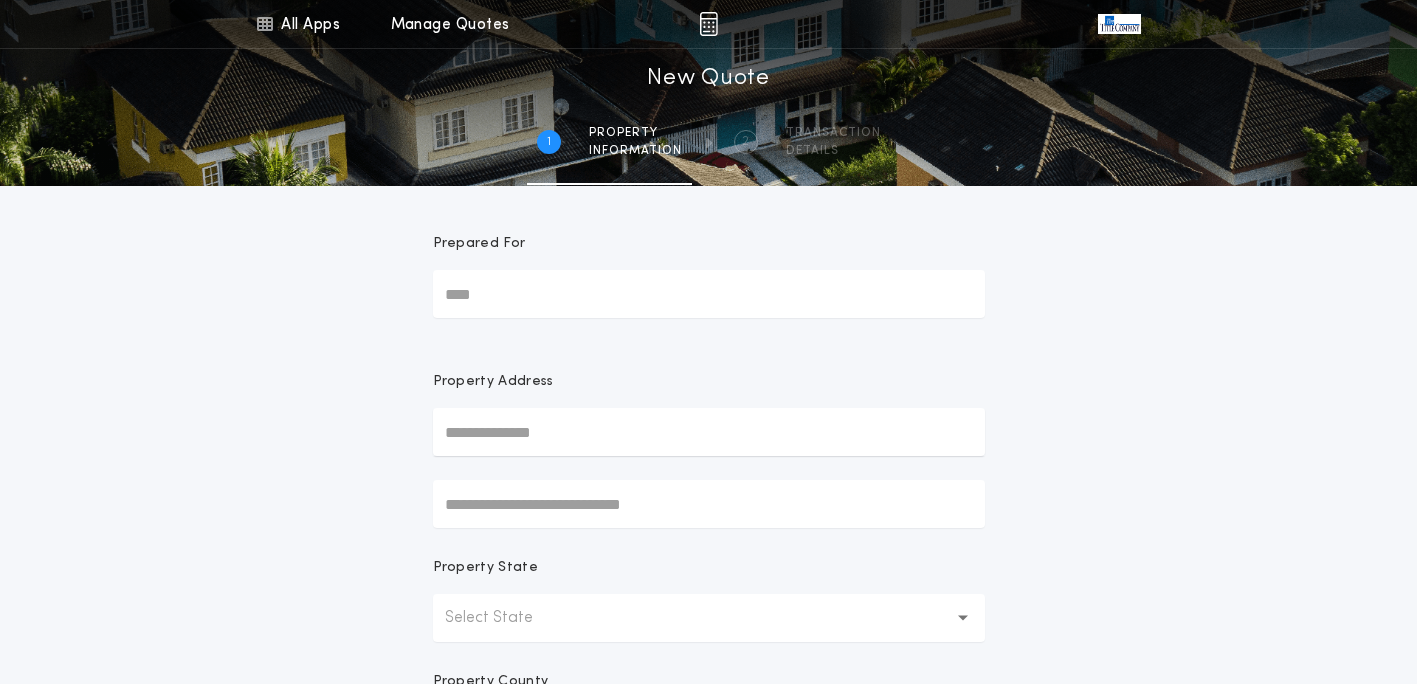 click on "Prepared For" at bounding box center [709, 294] 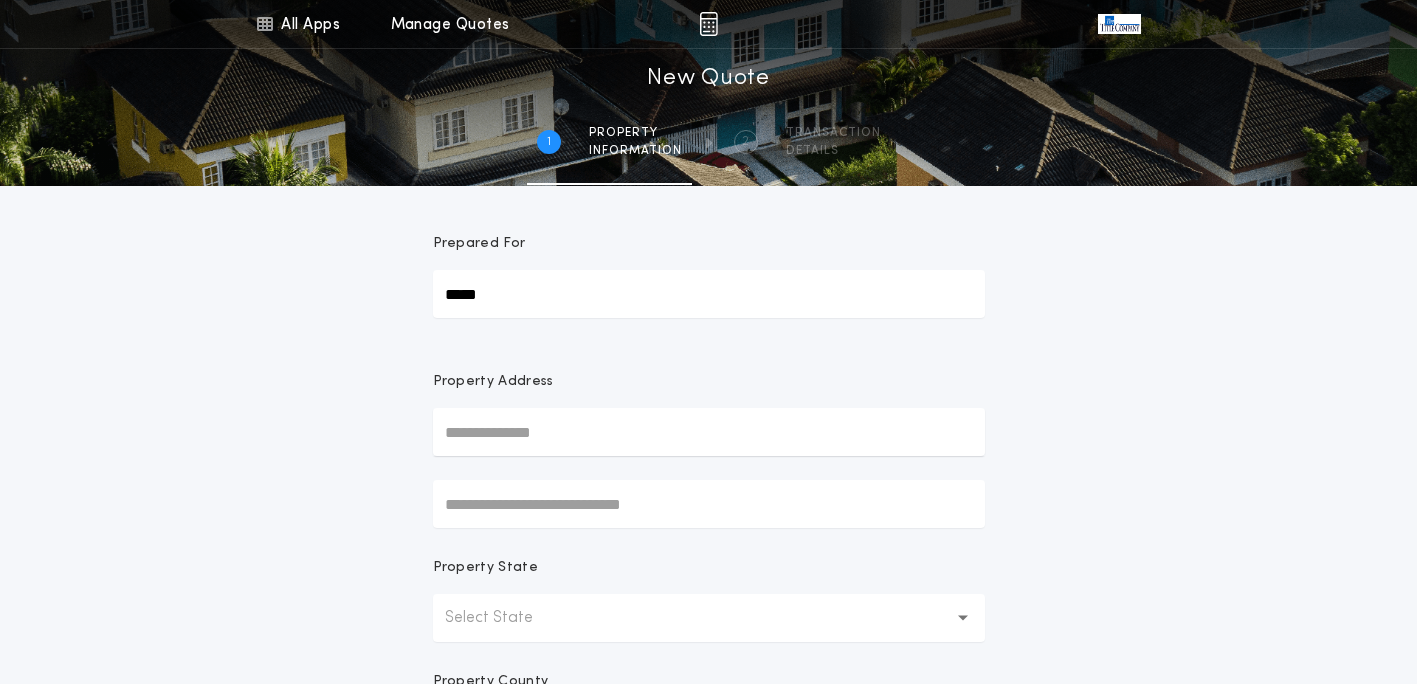 type on "*****" 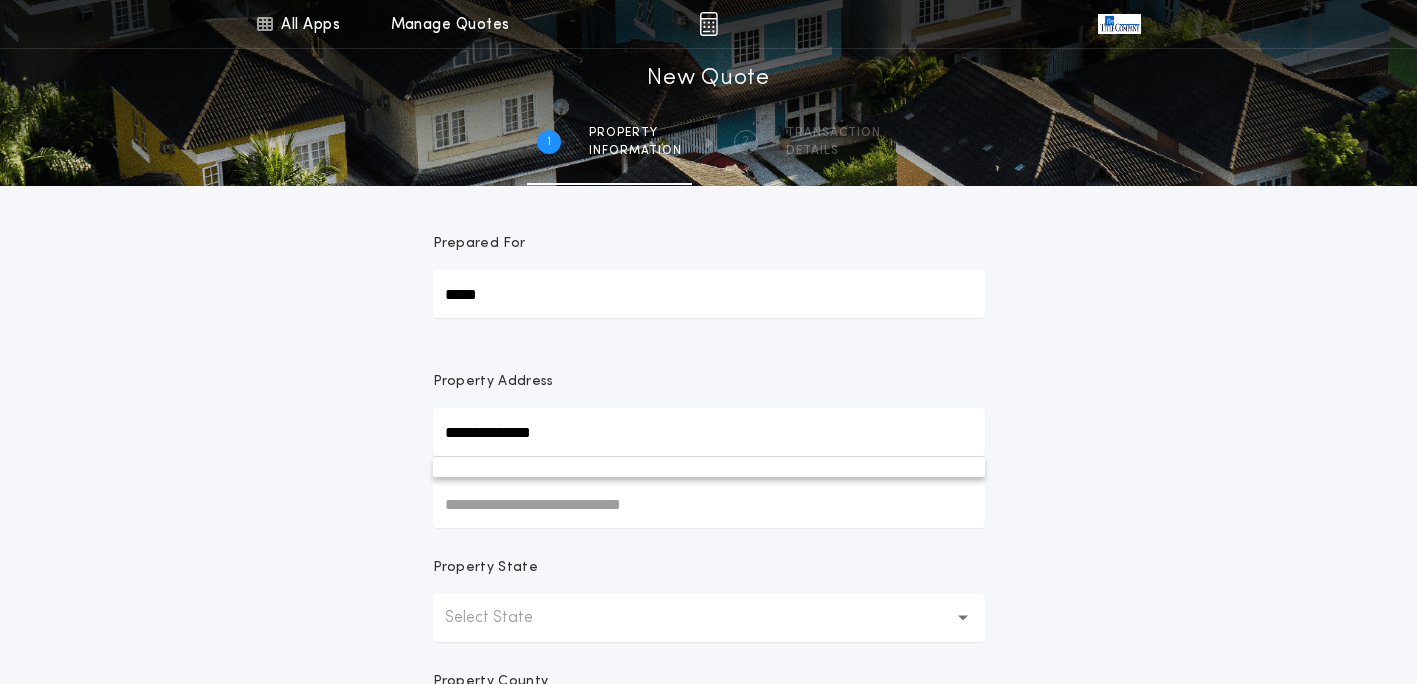type on "**********" 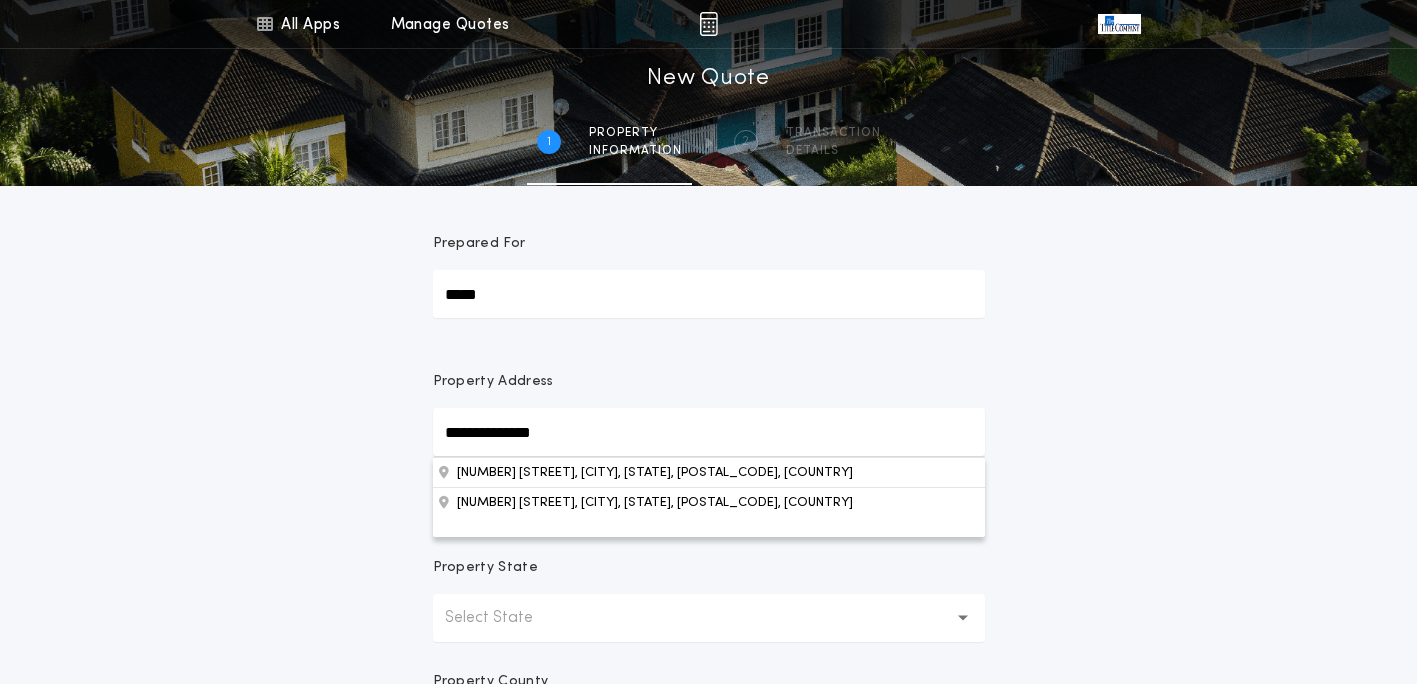 type 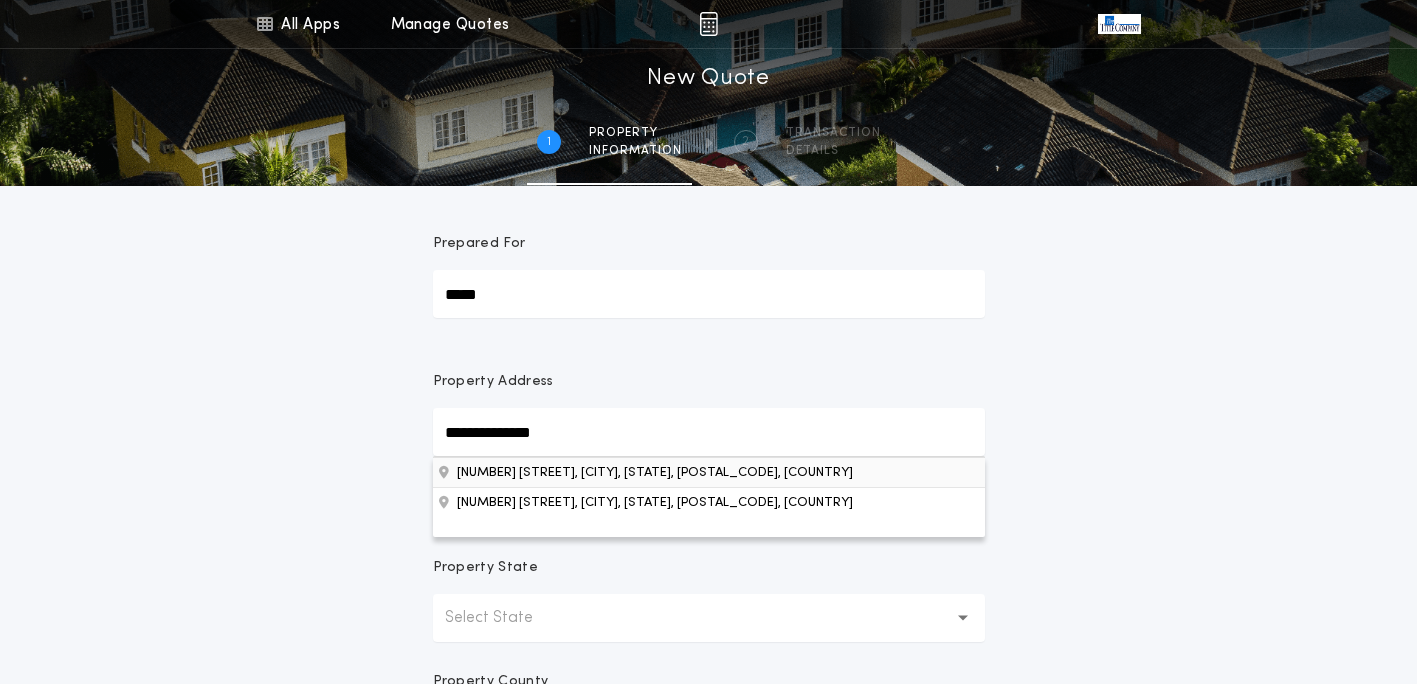 click on "[NUMBER] [STREET], [CITY], [STATE], [POSTAL_CODE], [COUNTRY]" at bounding box center [709, 472] 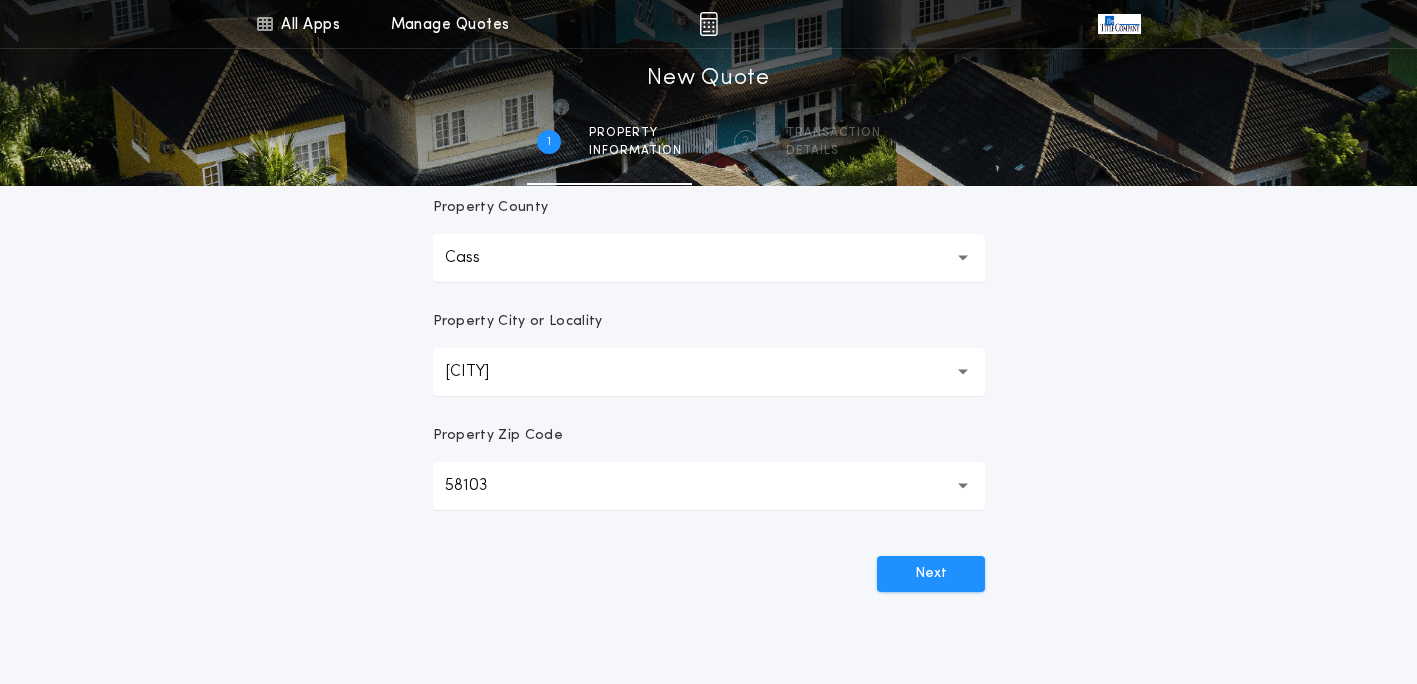 scroll, scrollTop: 500, scrollLeft: 0, axis: vertical 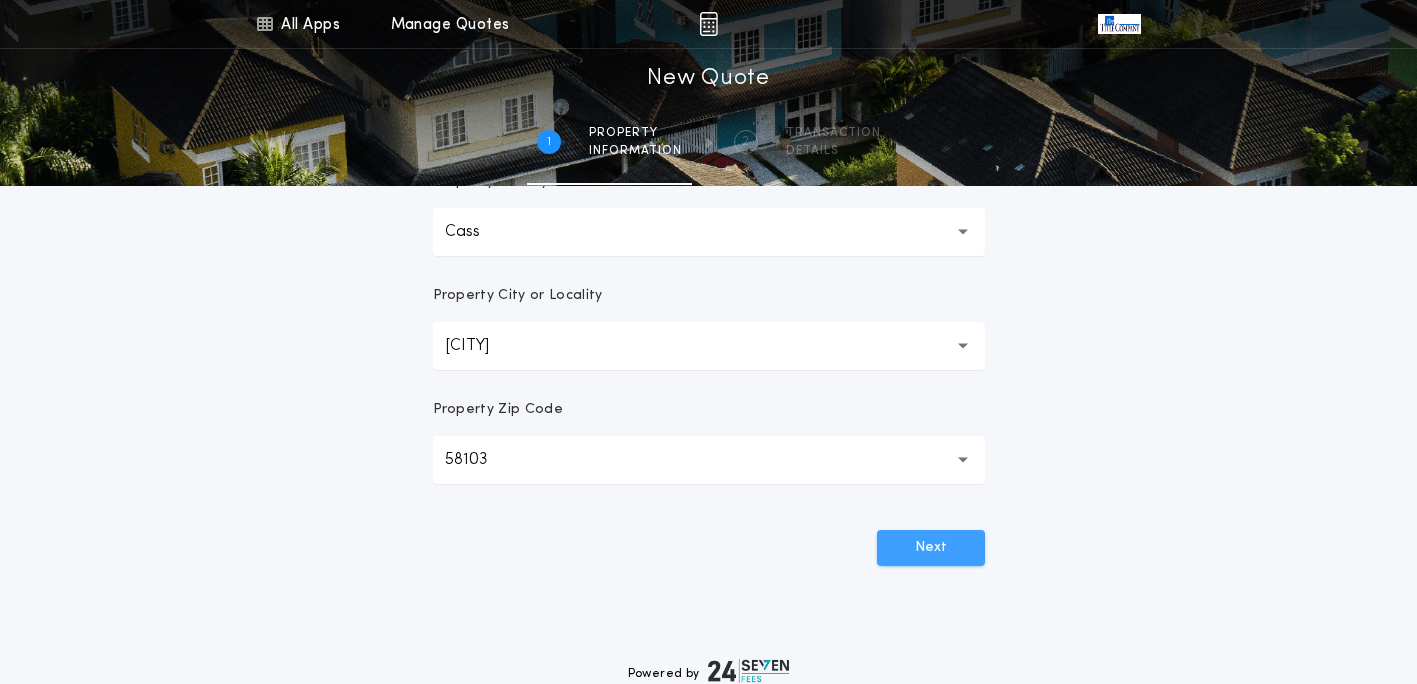 click on "Next" at bounding box center [931, 548] 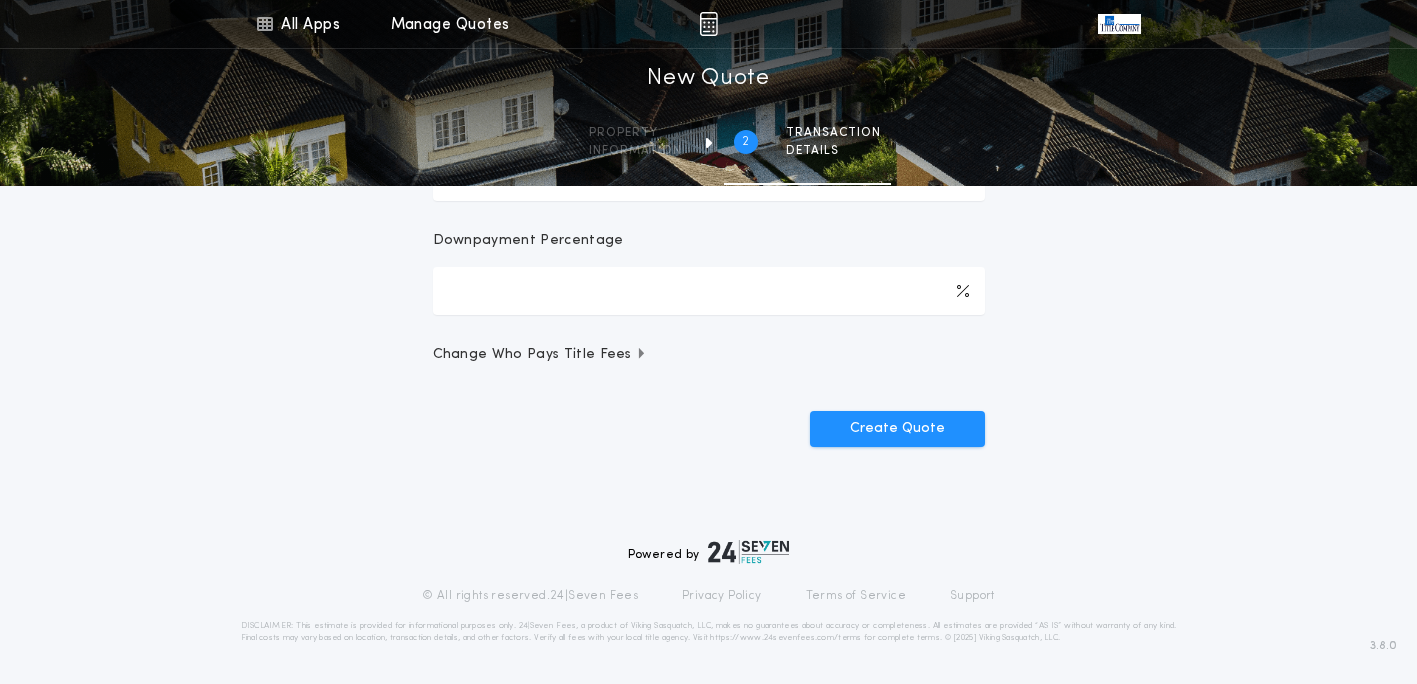 scroll, scrollTop: 0, scrollLeft: 0, axis: both 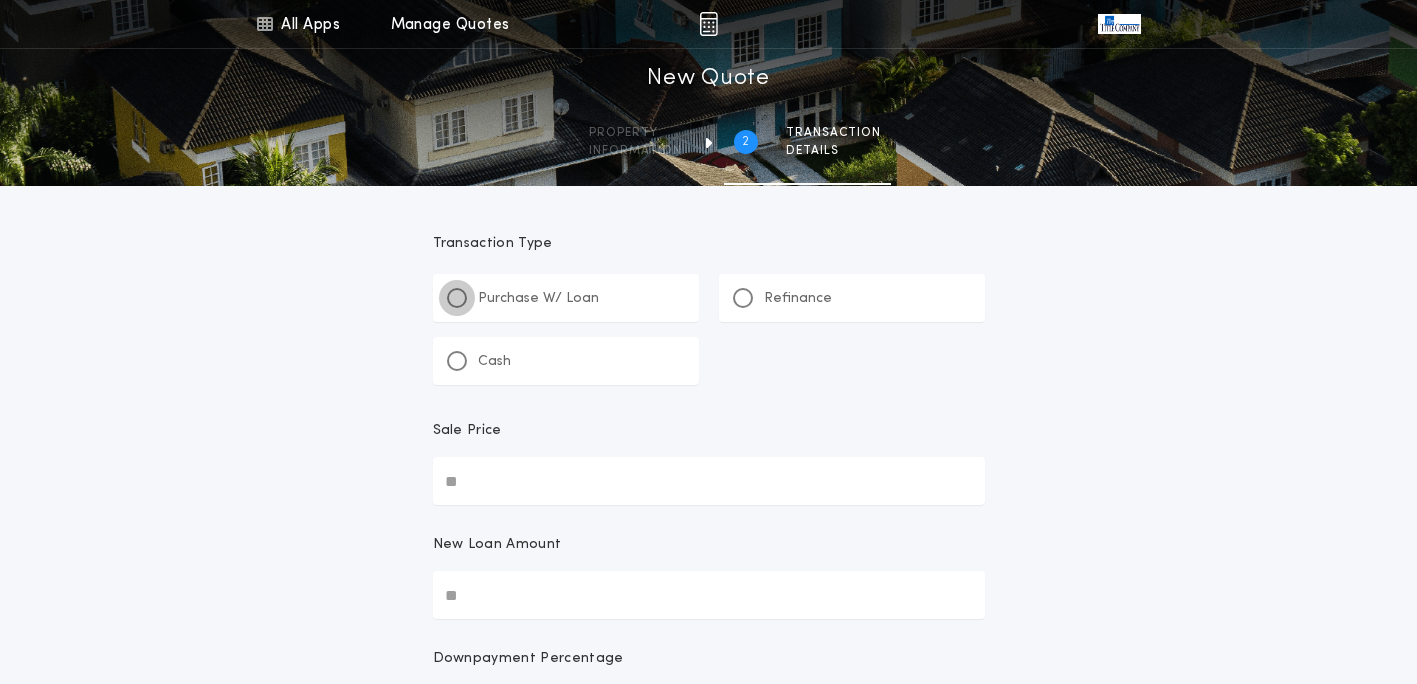 click at bounding box center (457, 298) 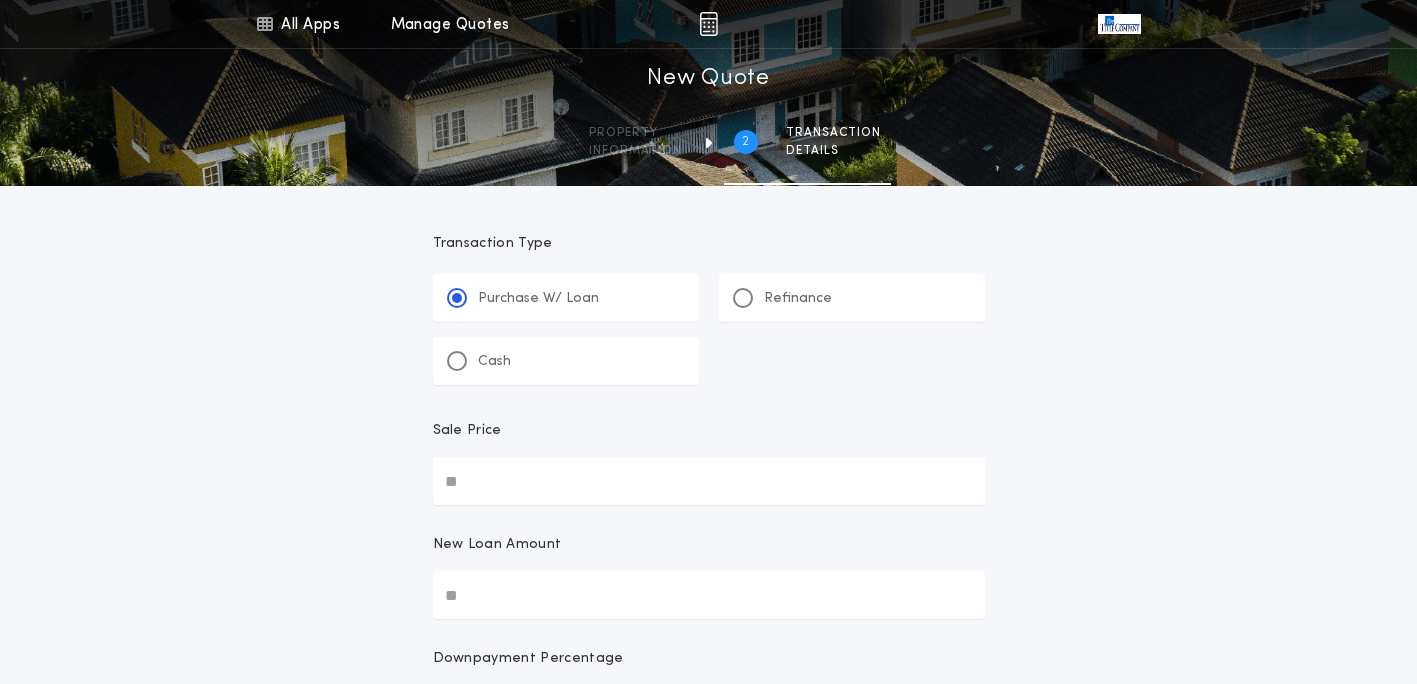 click on "Sale Price" at bounding box center [709, 481] 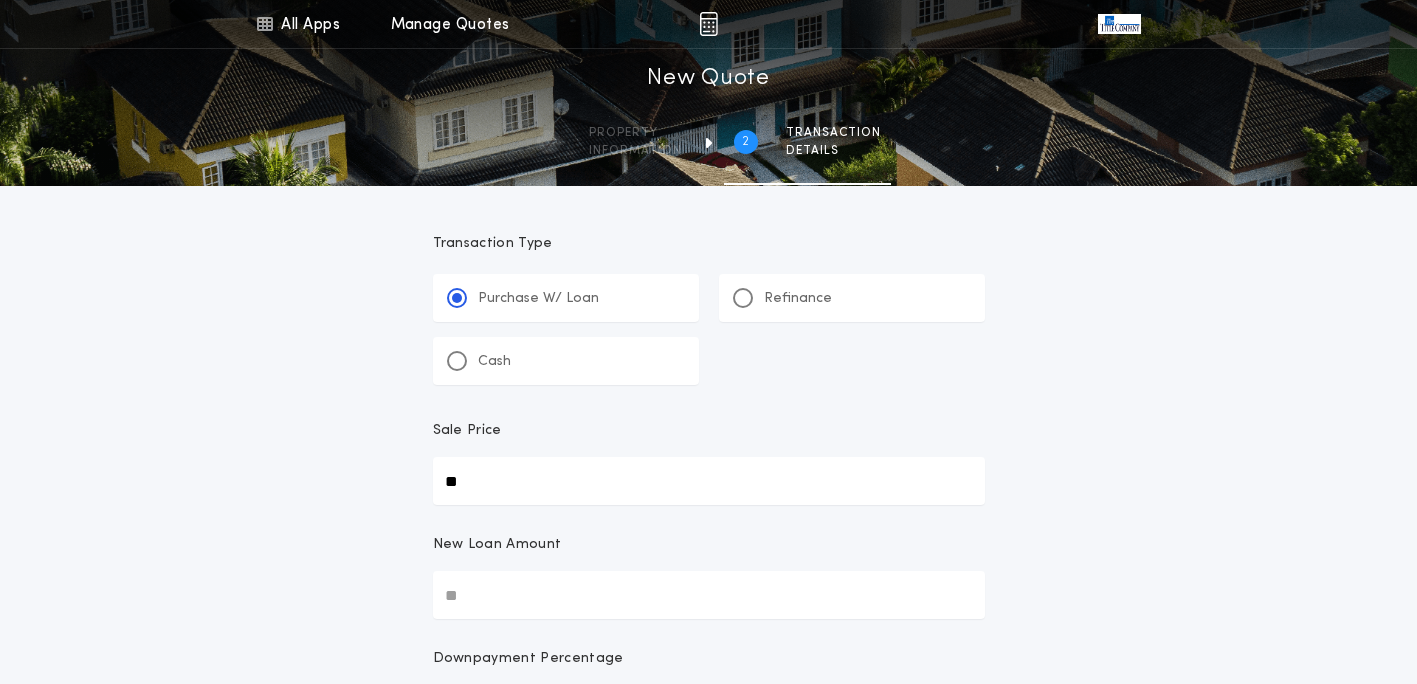 type on "**" 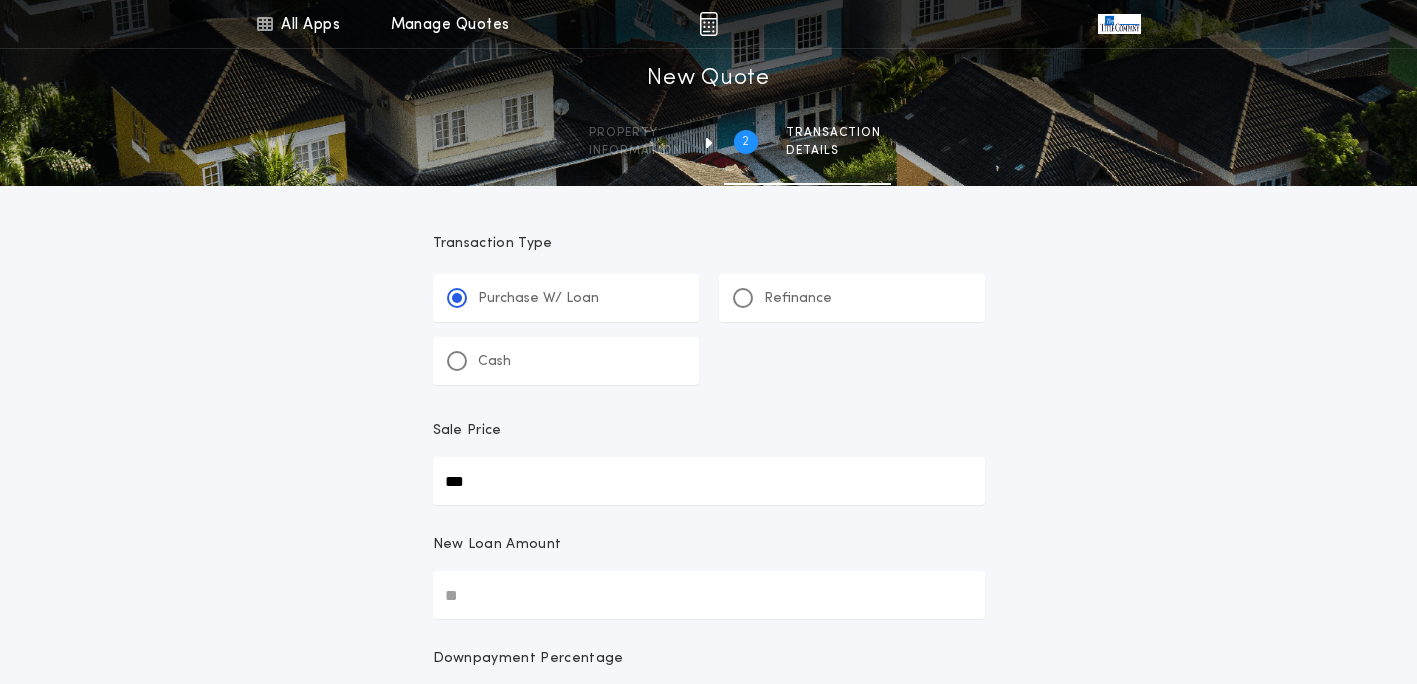 type on "***" 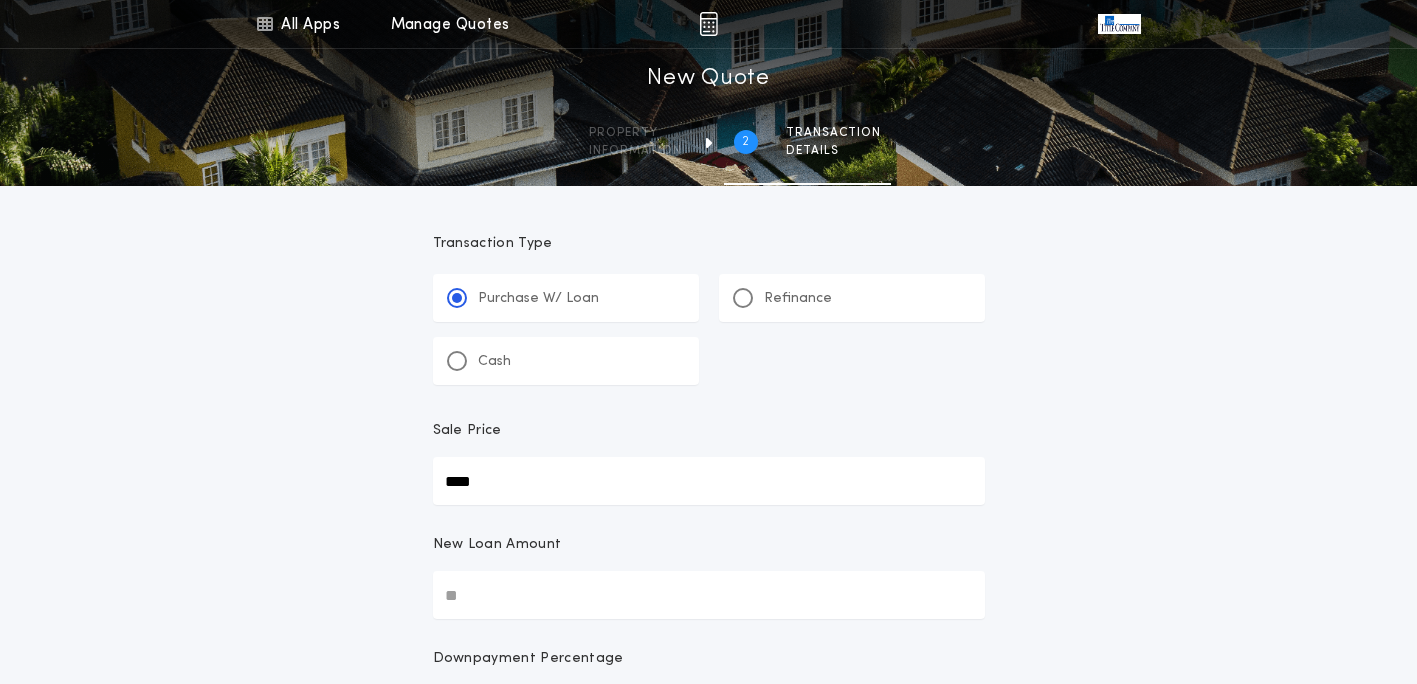 type on "****" 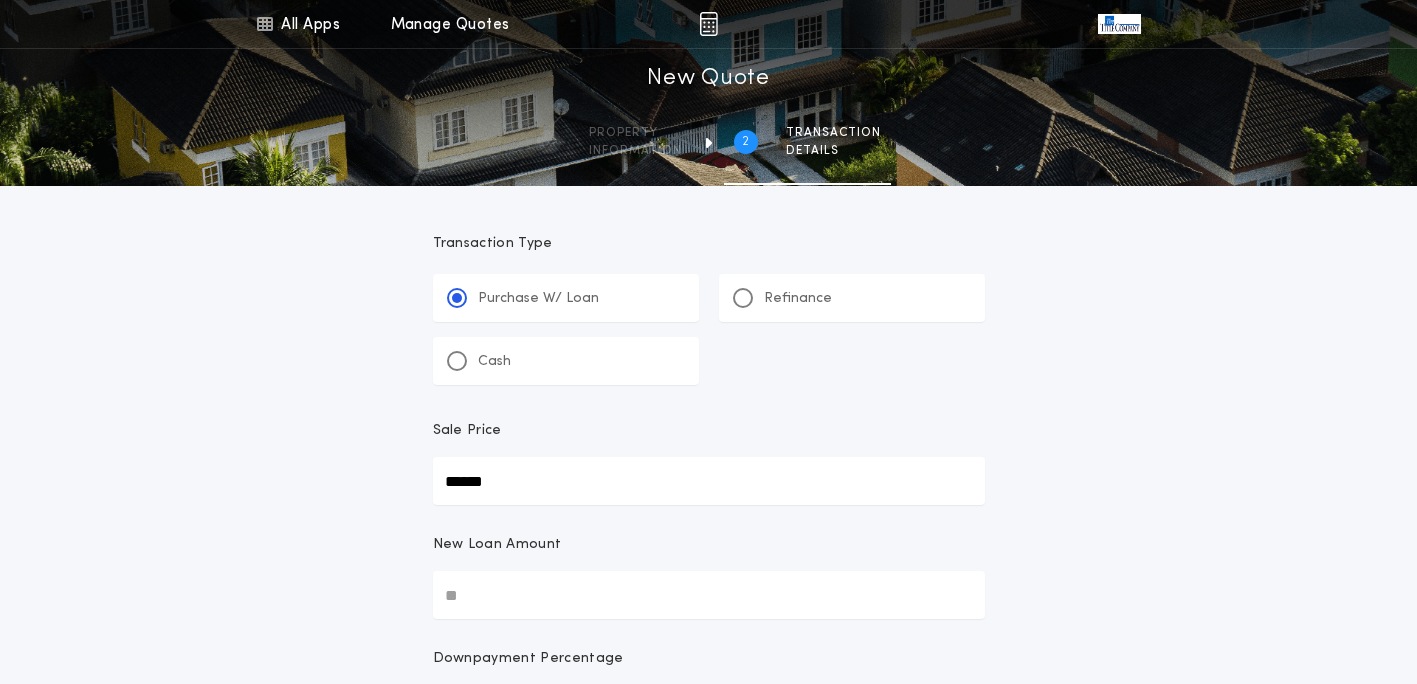 type on "******" 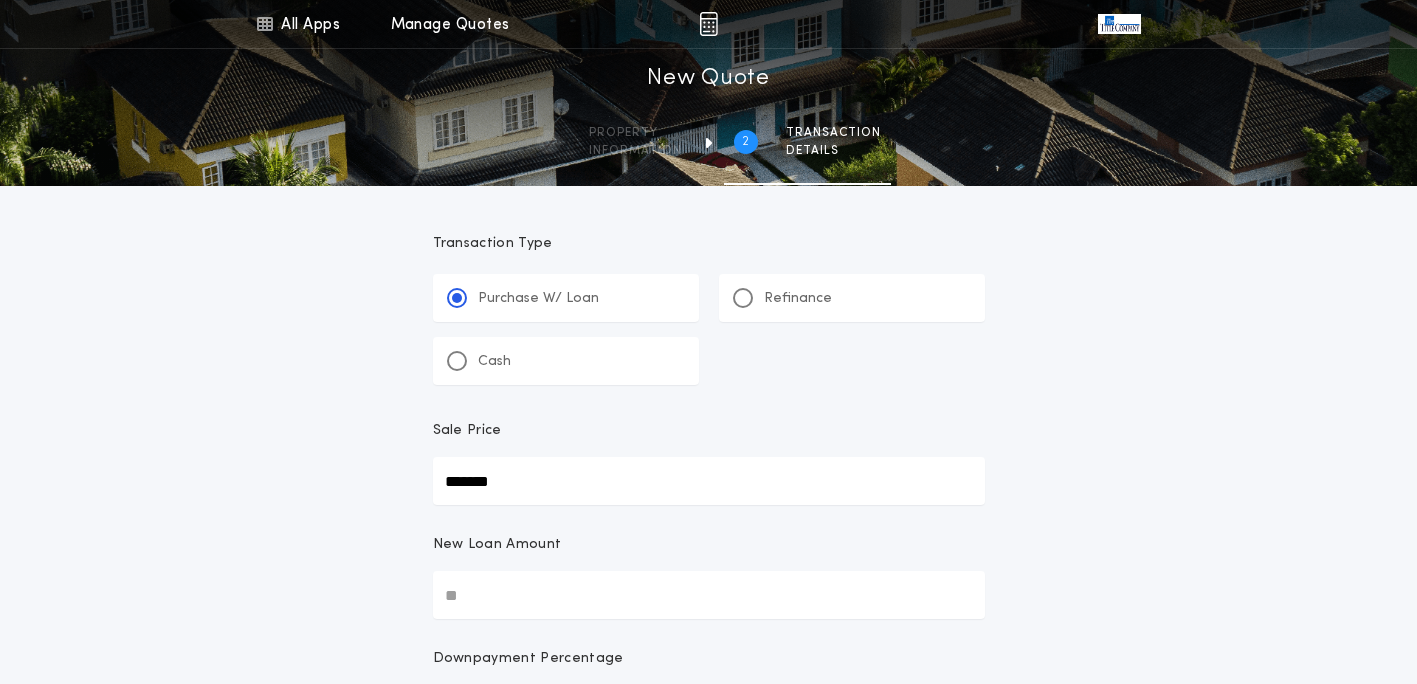 type on "*******" 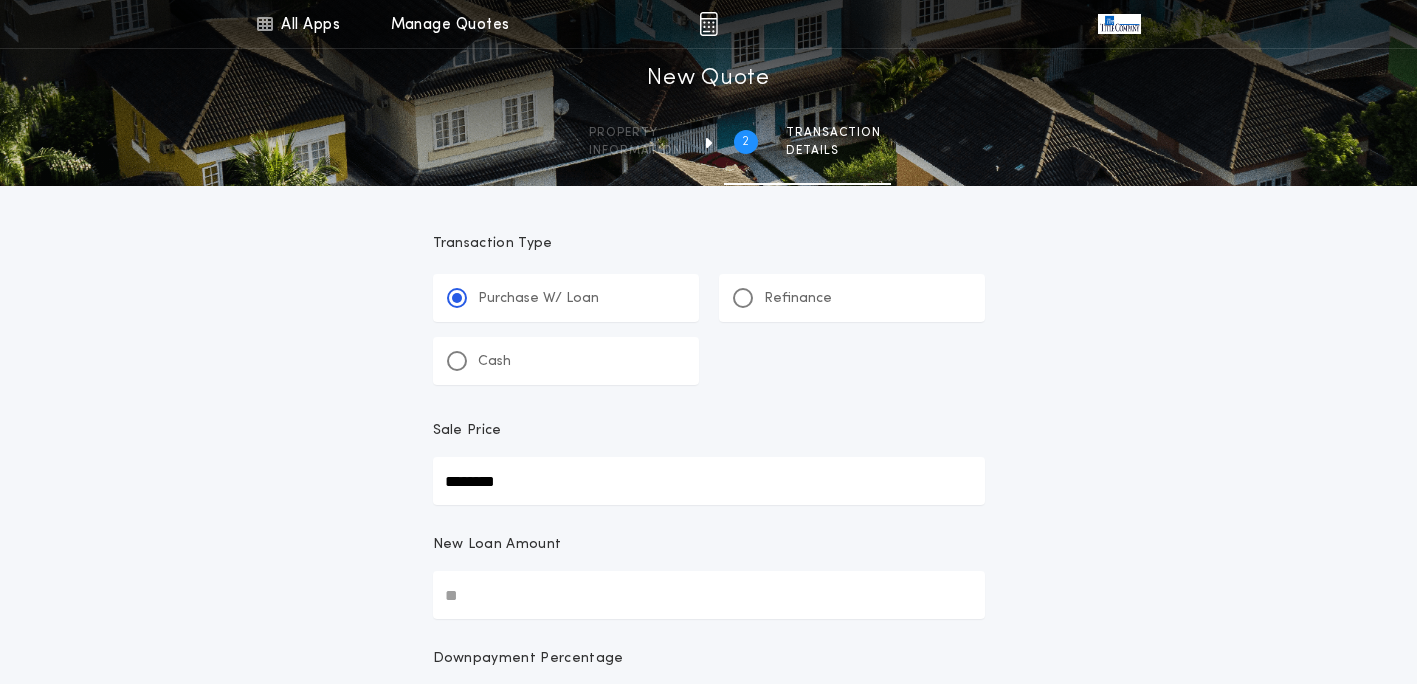 type on "********" 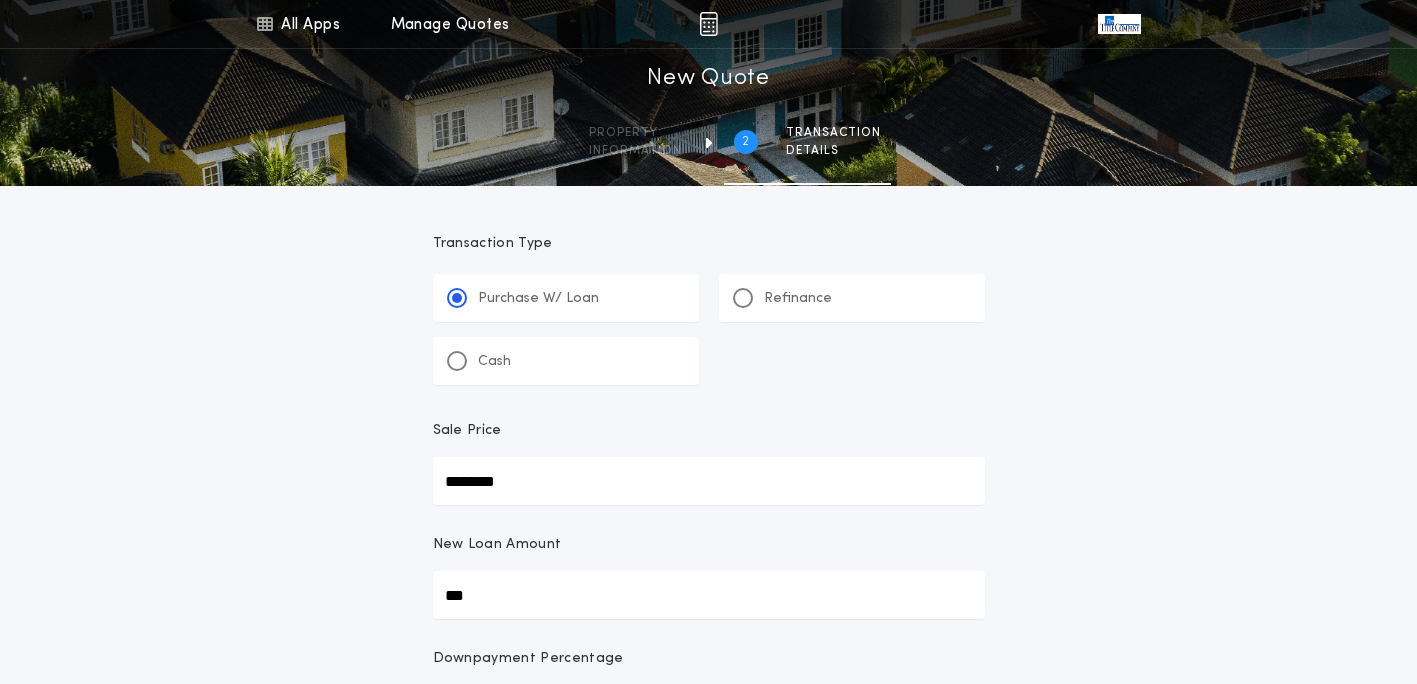 type on "****" 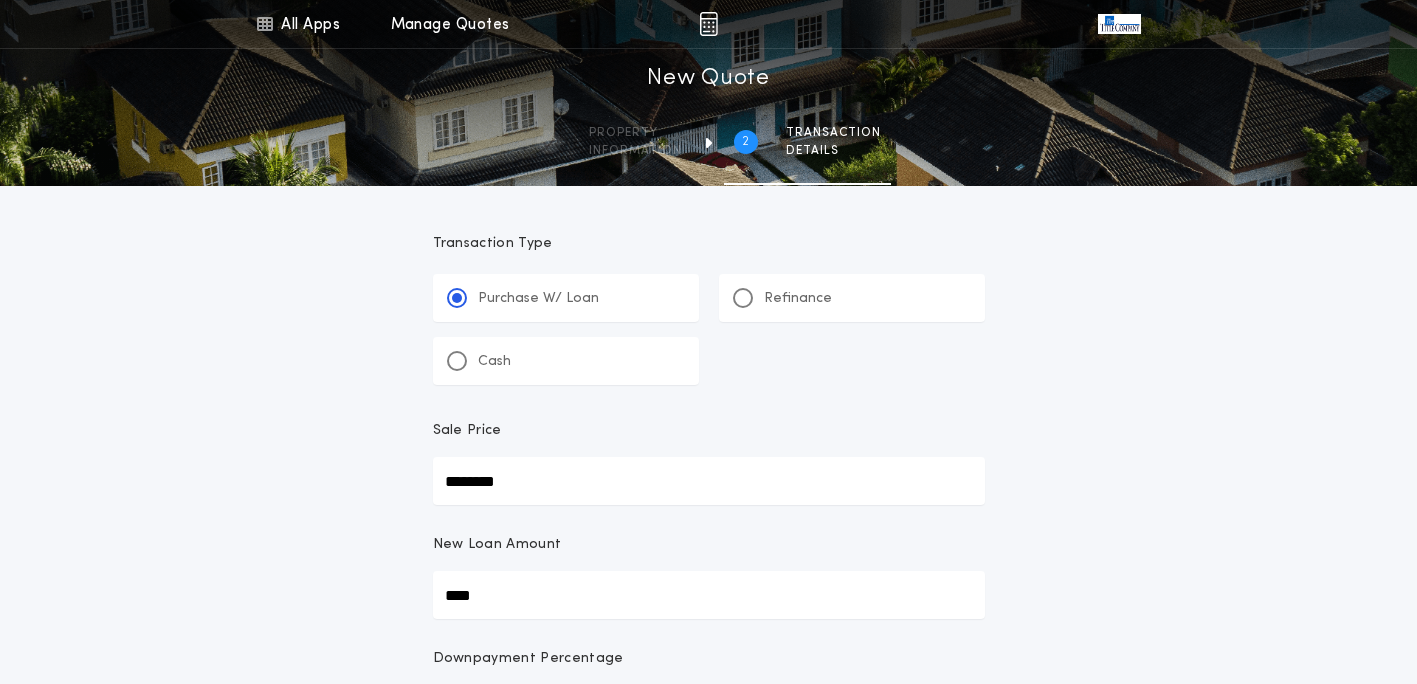 type on "******" 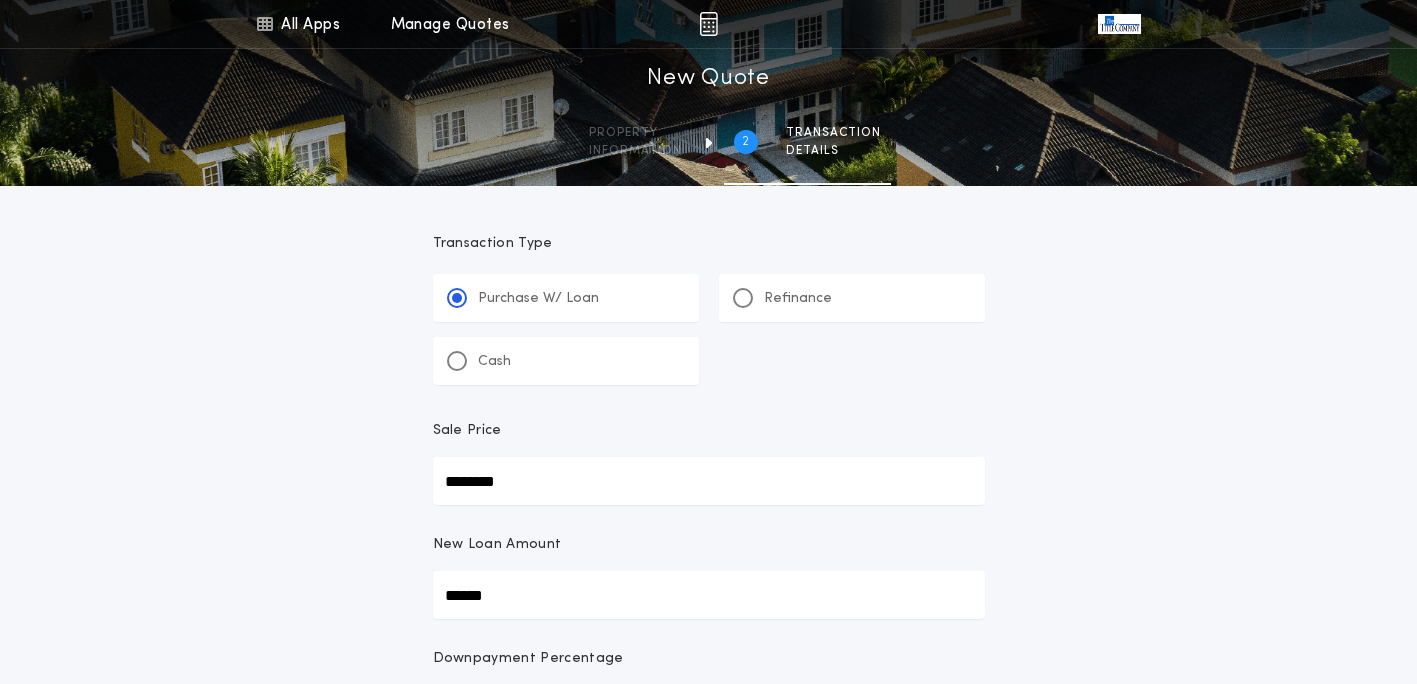 type on "*******" 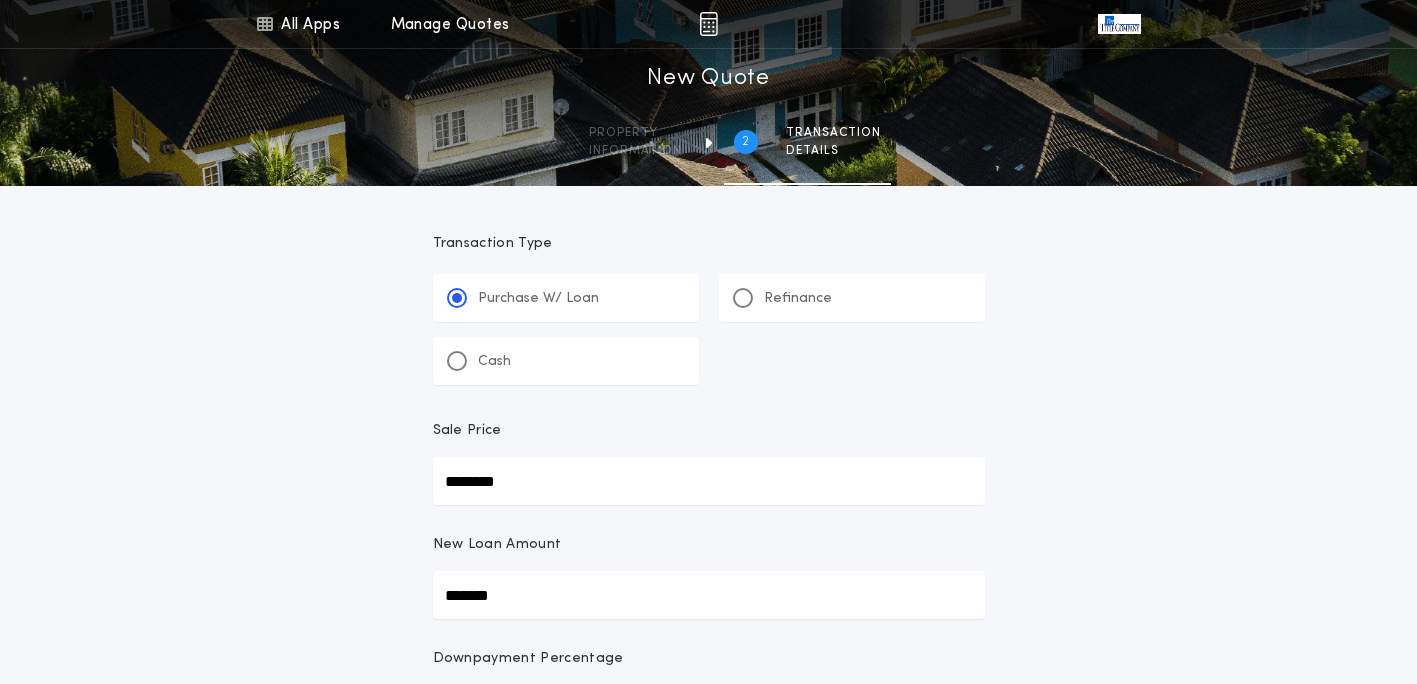 type on "********" 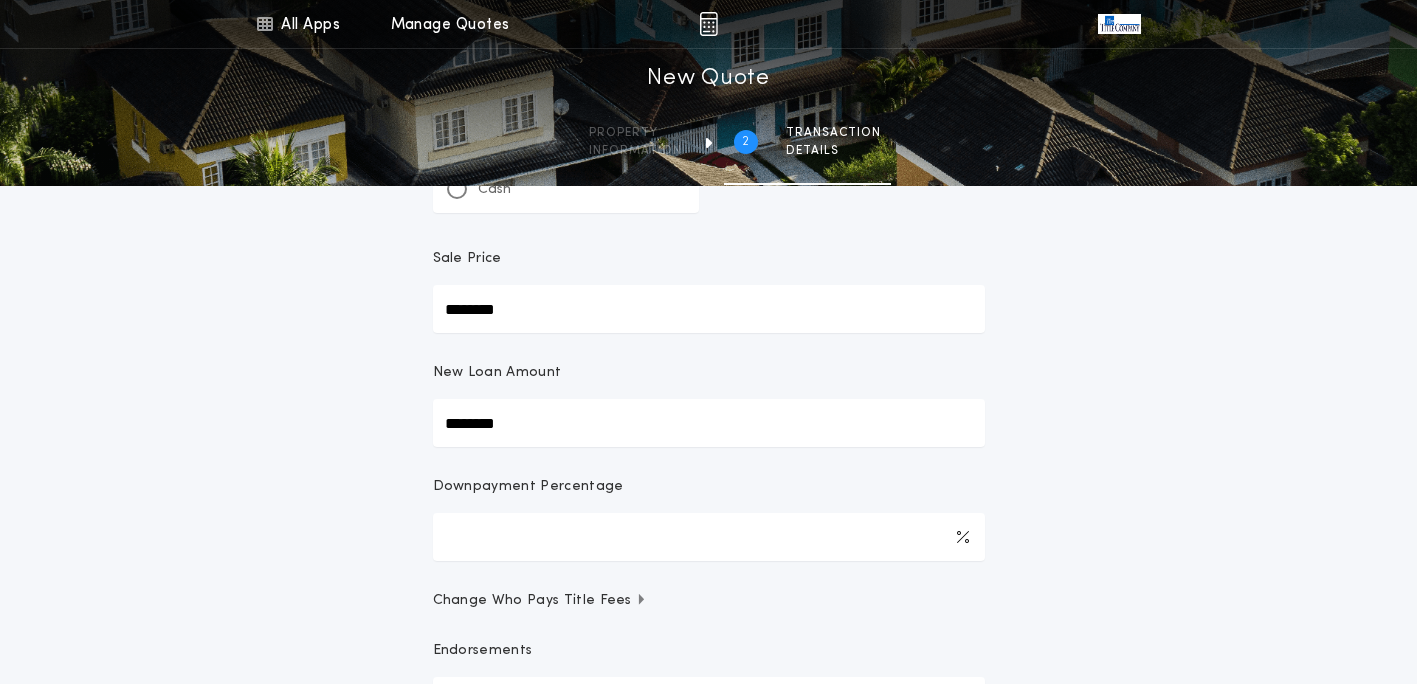 scroll, scrollTop: 300, scrollLeft: 0, axis: vertical 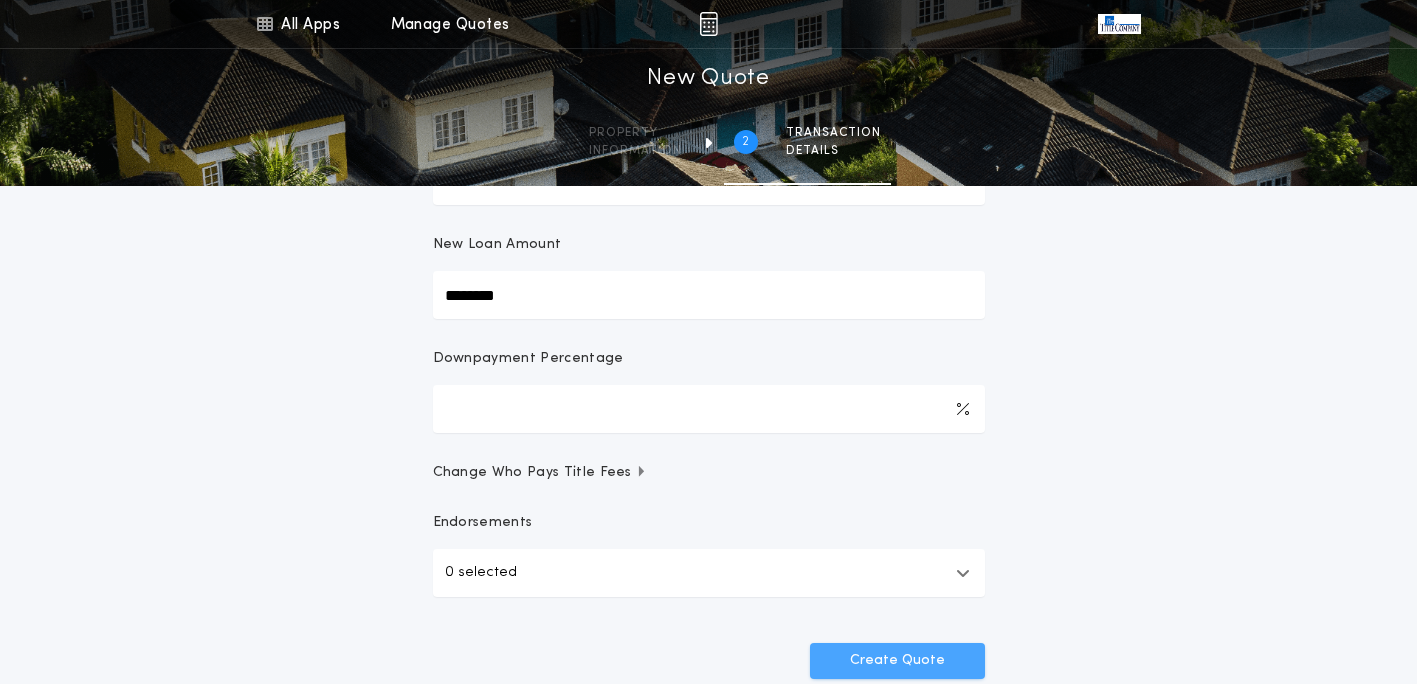 type on "********" 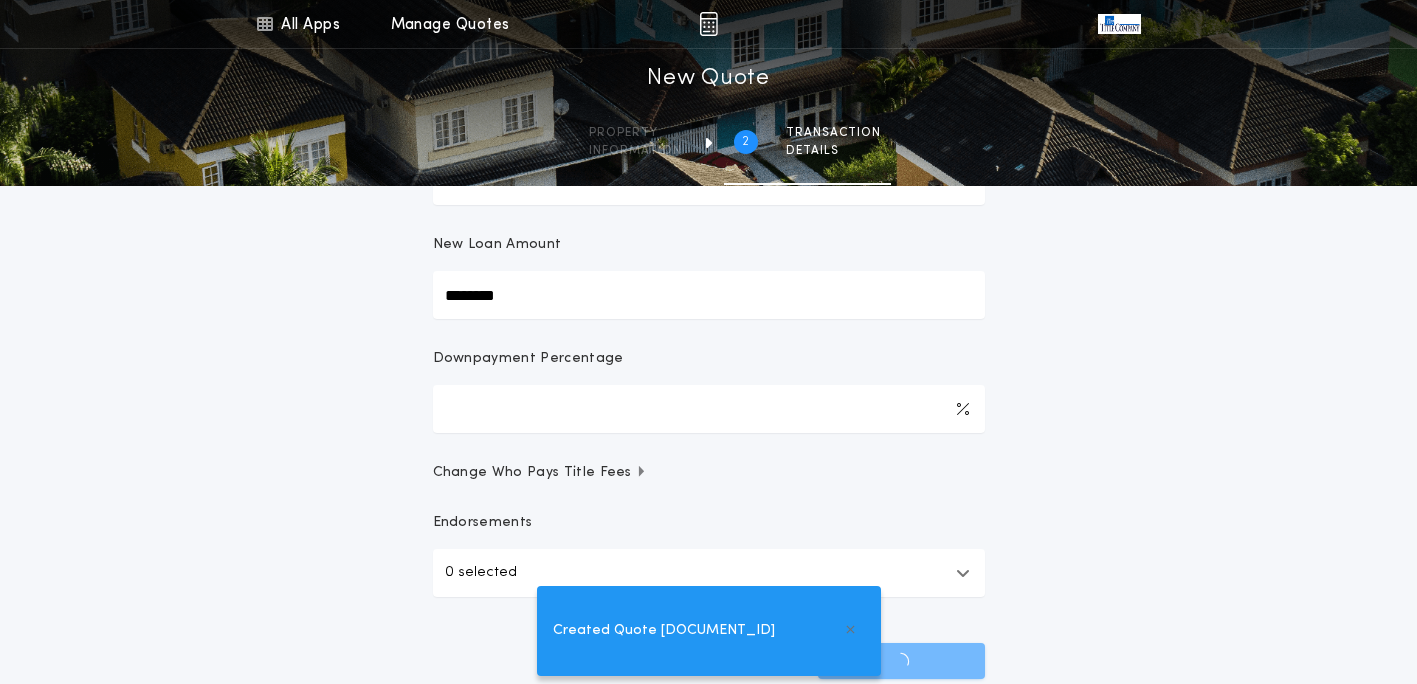 scroll, scrollTop: 0, scrollLeft: 0, axis: both 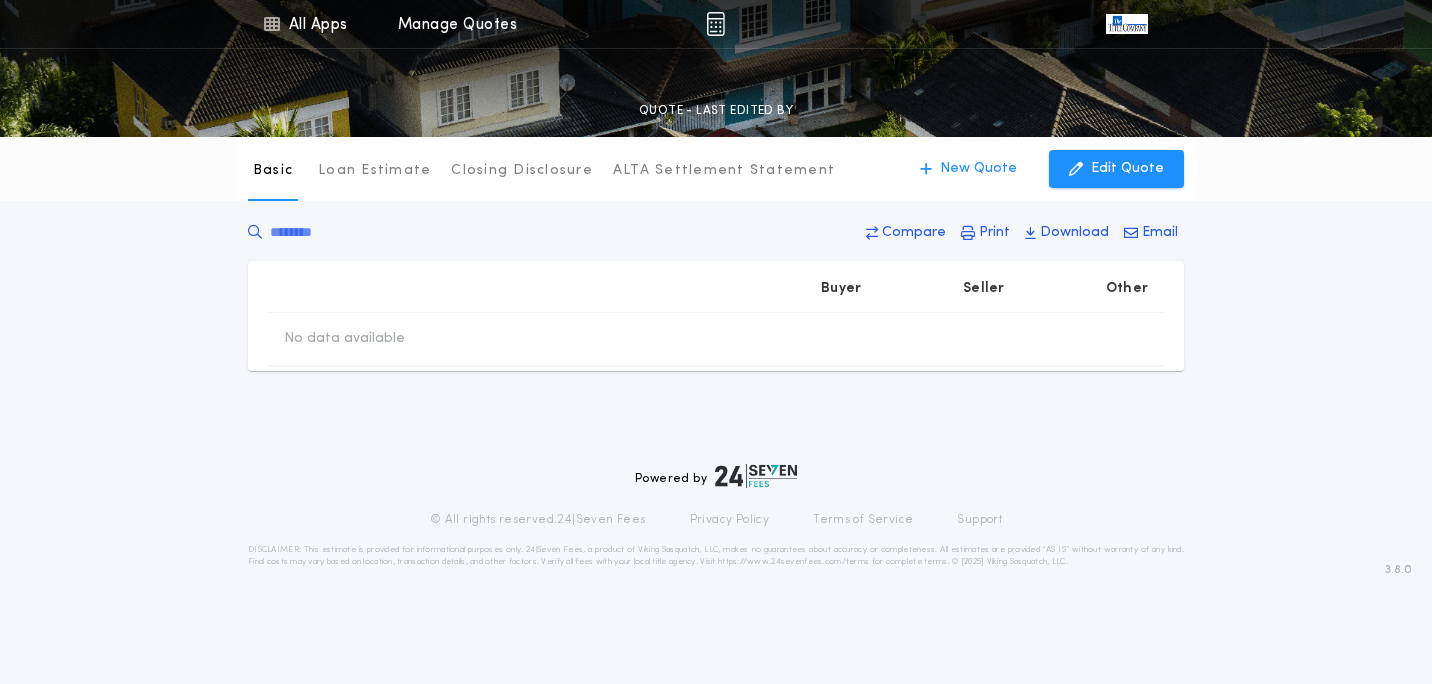 type on "********" 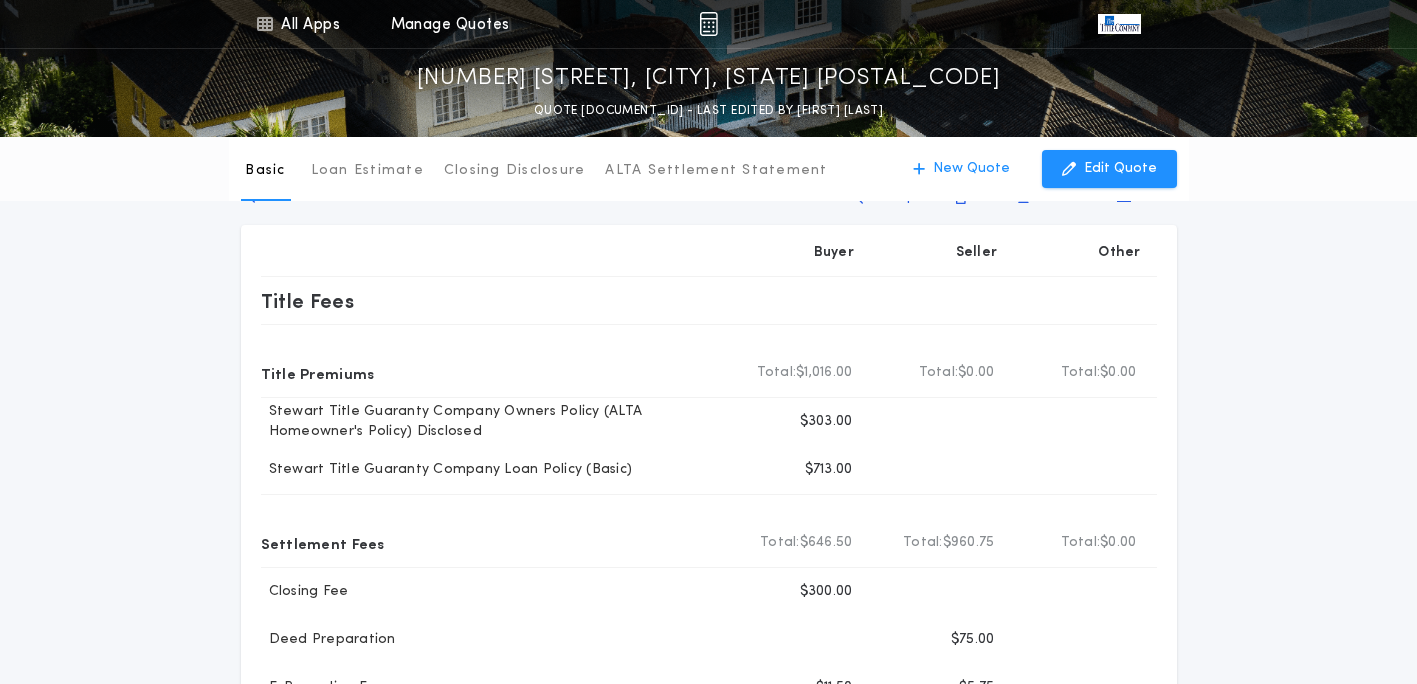 scroll, scrollTop: 0, scrollLeft: 0, axis: both 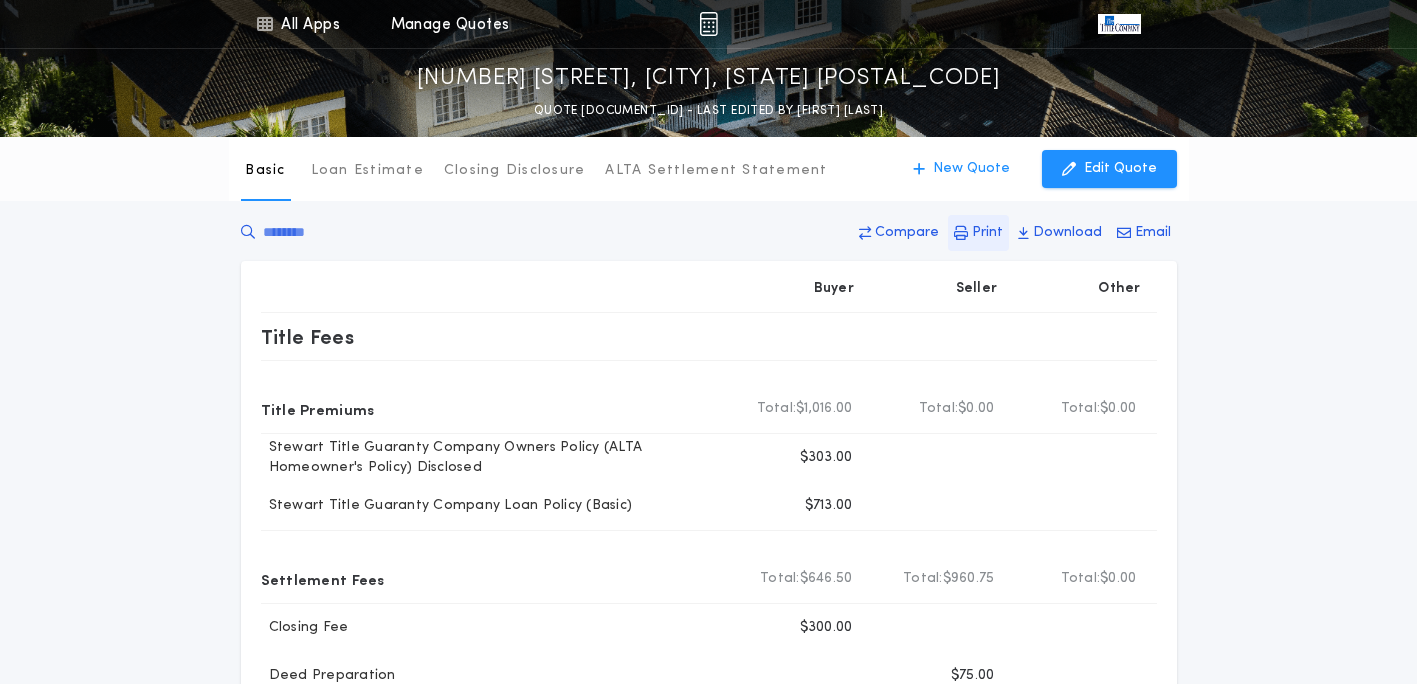 click on "Print" at bounding box center [987, 233] 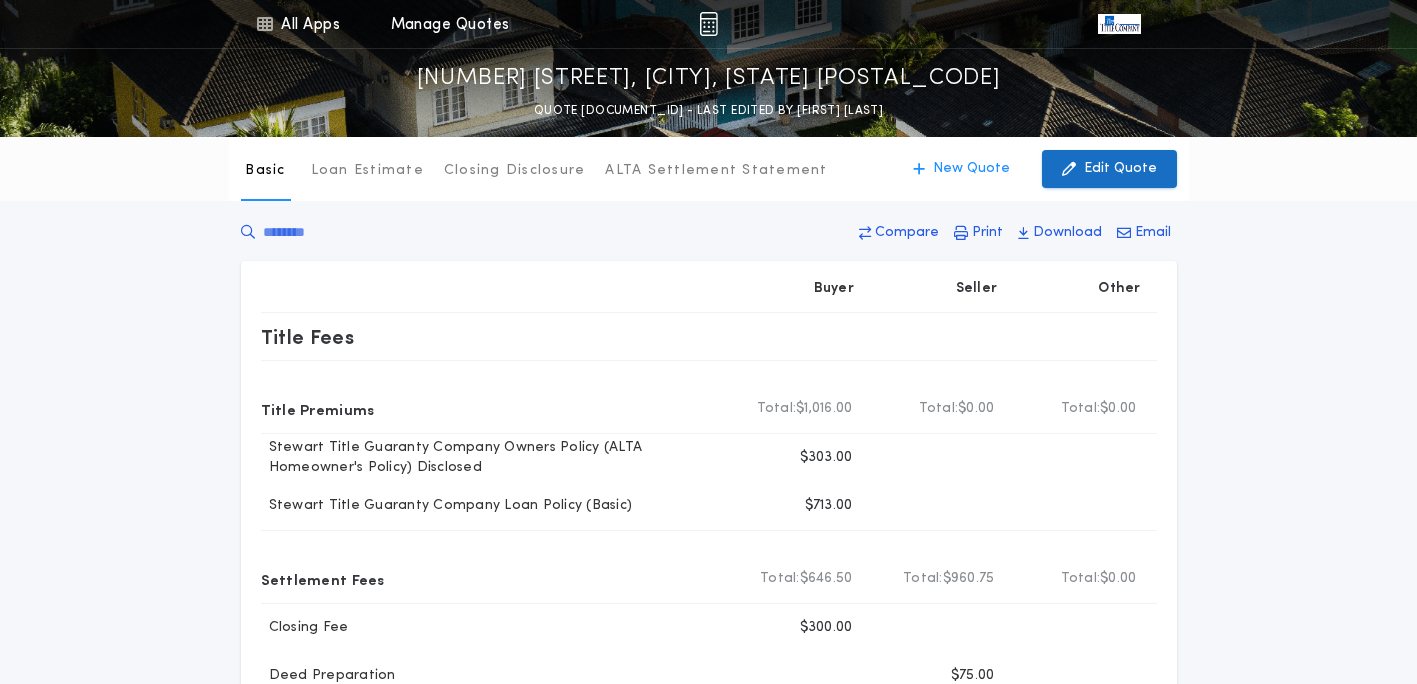click on "Edit Quote" at bounding box center [1120, 169] 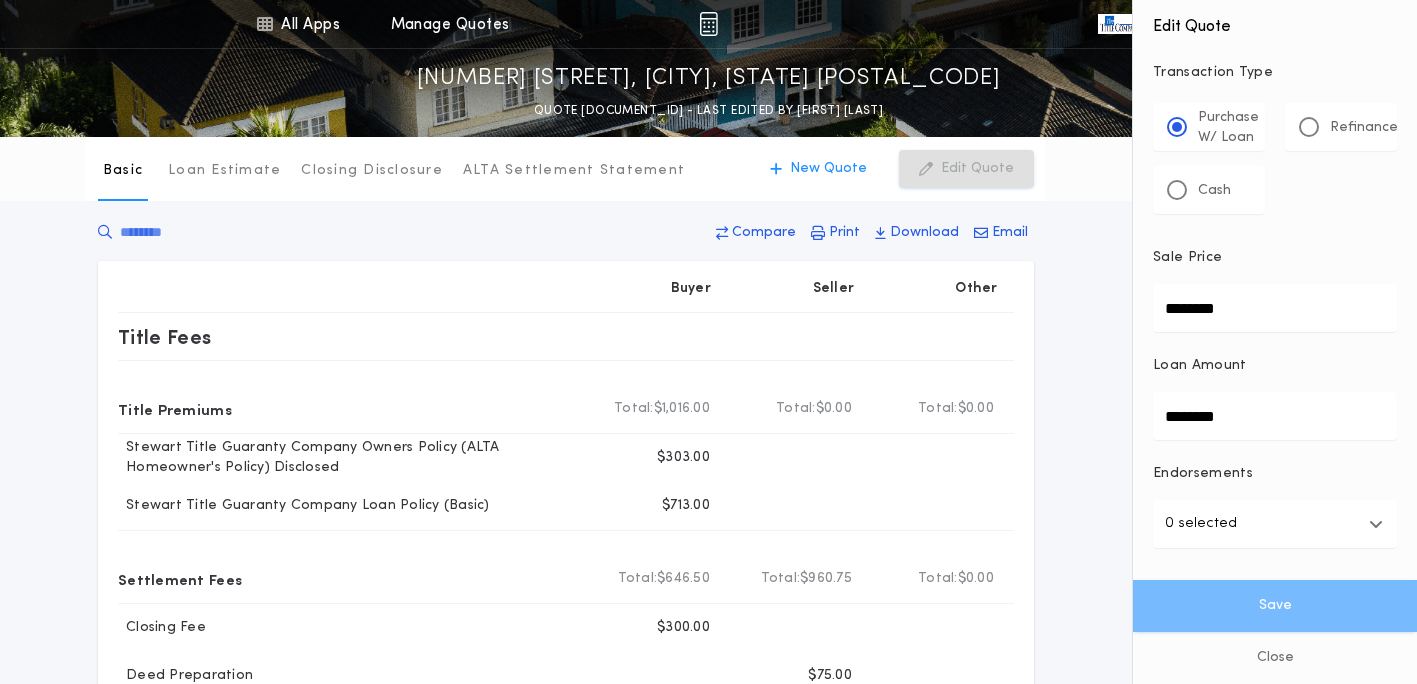 scroll, scrollTop: 17, scrollLeft: 0, axis: vertical 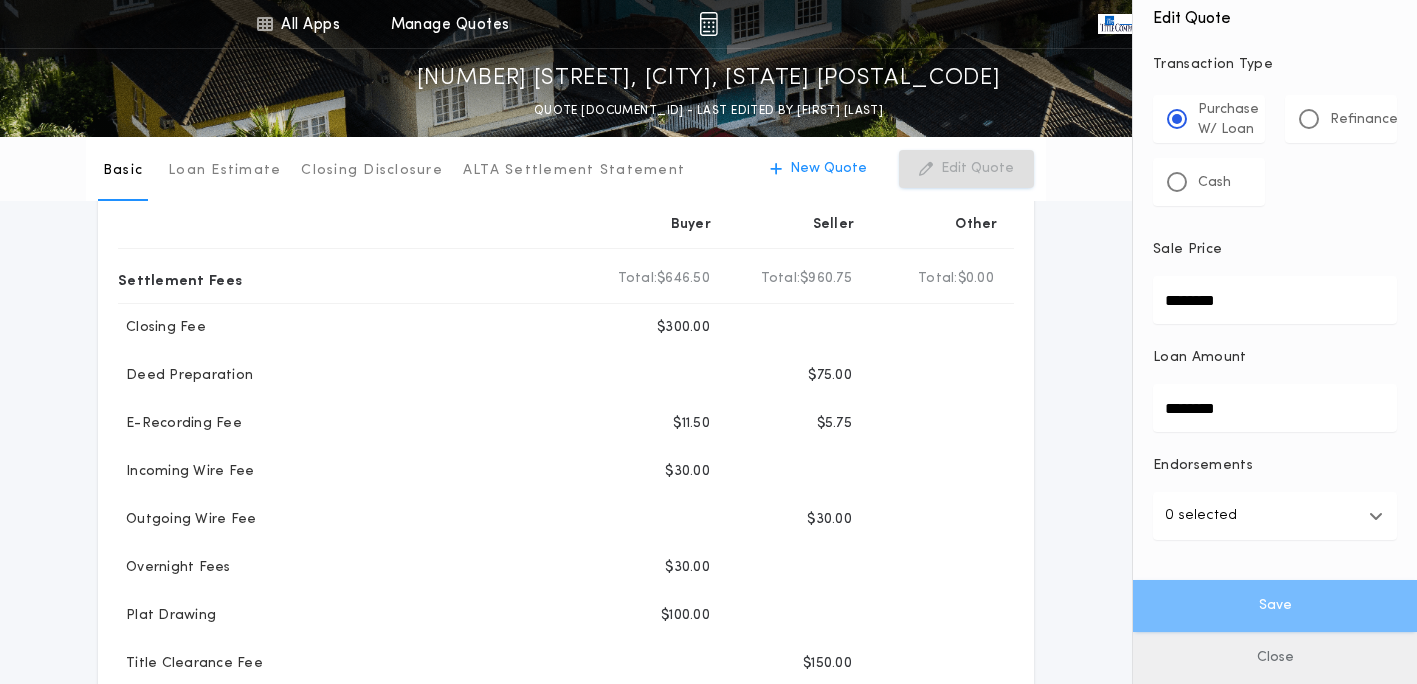 click on "Close" at bounding box center [1275, 658] 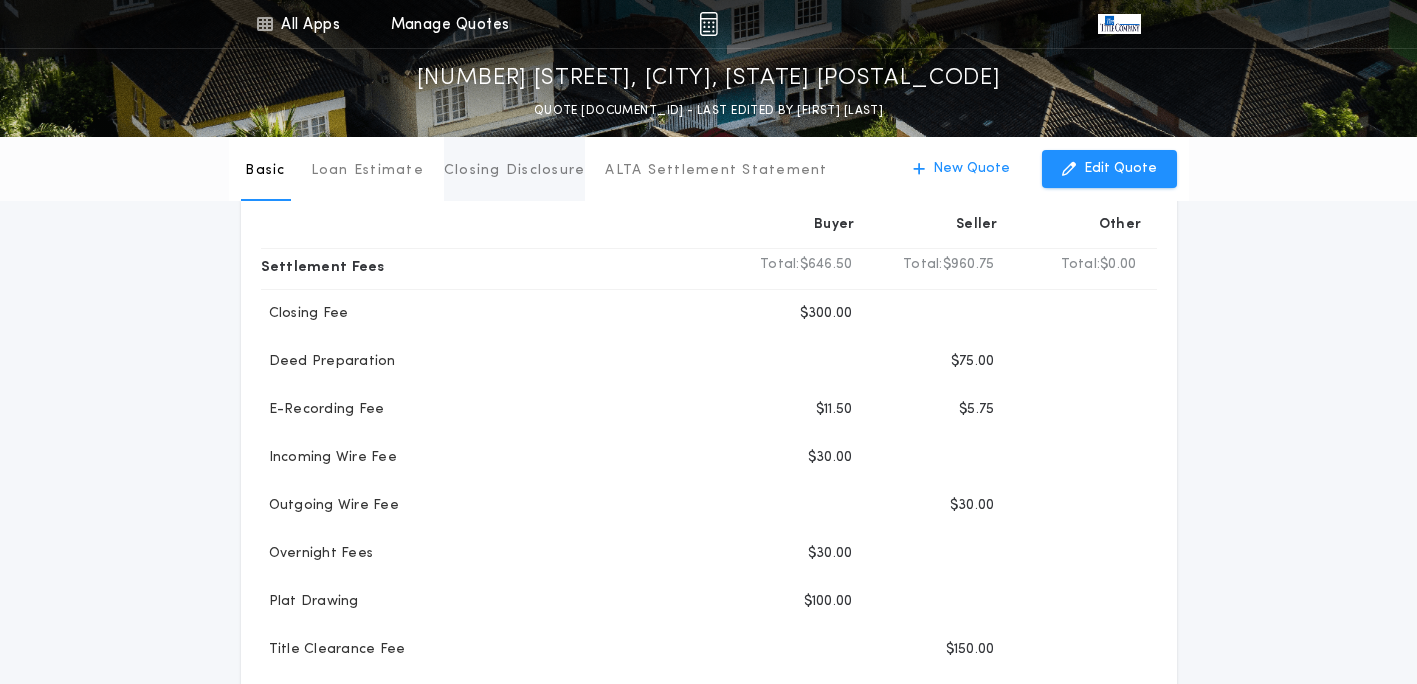 scroll, scrollTop: 300, scrollLeft: 0, axis: vertical 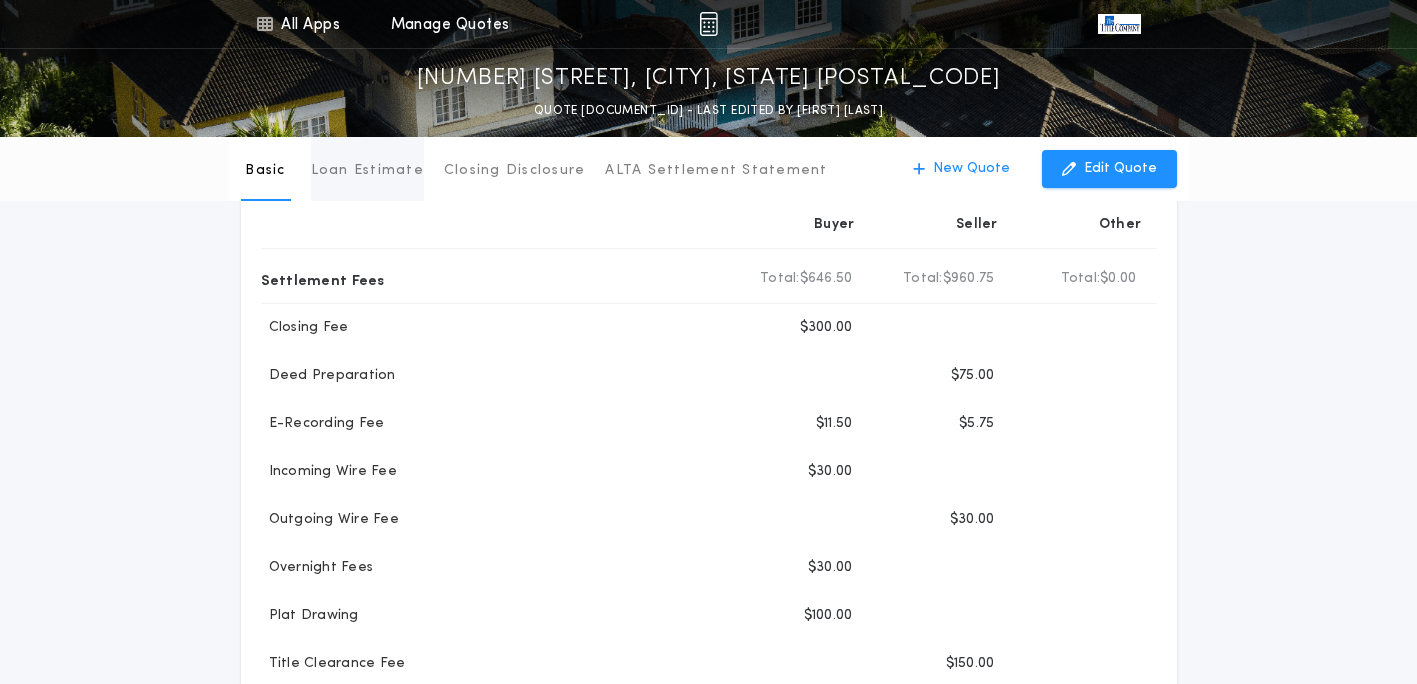click on "Loan Estimate" at bounding box center (367, 171) 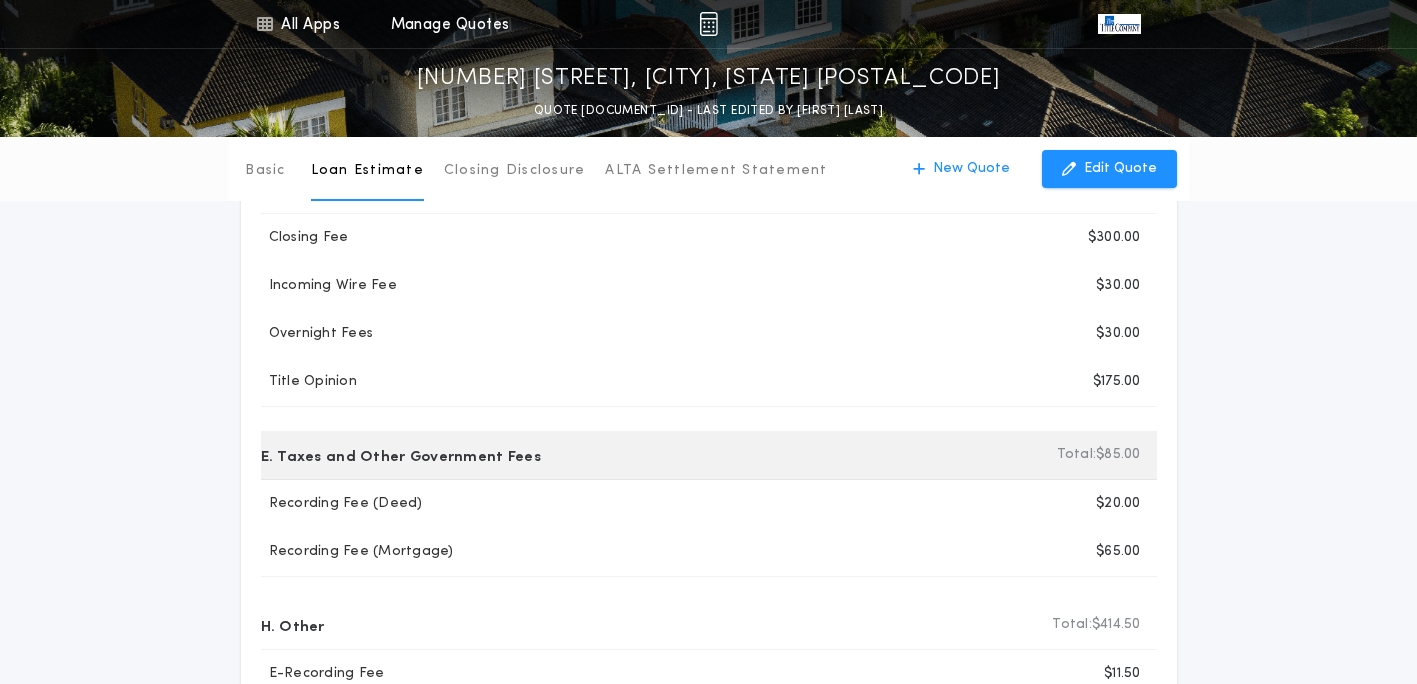 scroll, scrollTop: 100, scrollLeft: 0, axis: vertical 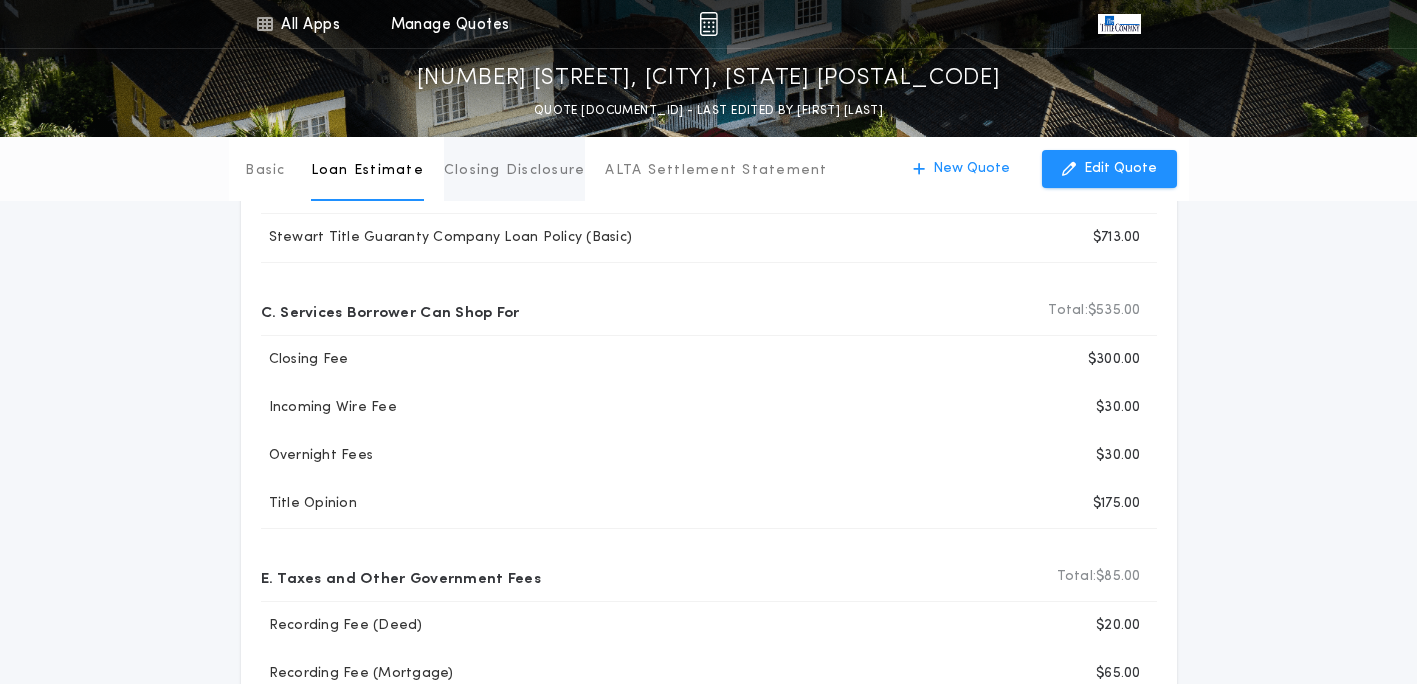 click on "Closing Disclosure" at bounding box center [515, 171] 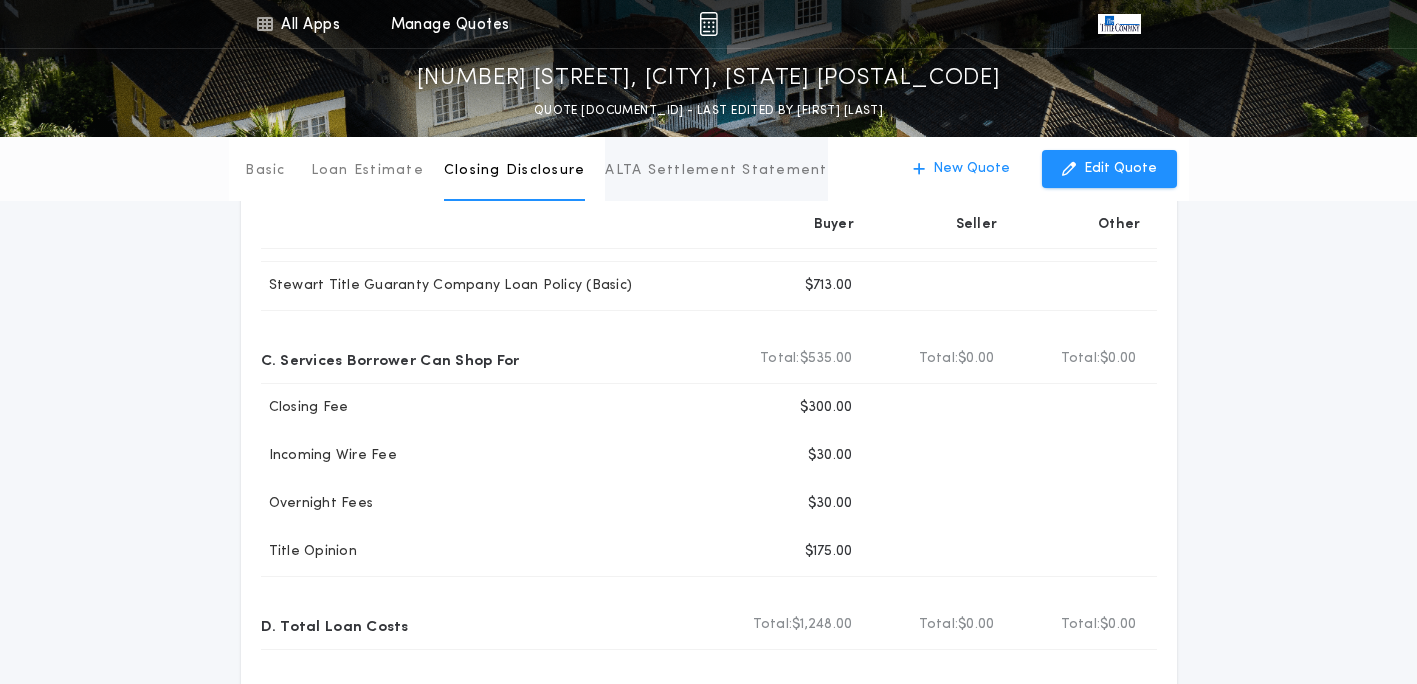 click on "ALTA Settlement Statement" at bounding box center (716, 169) 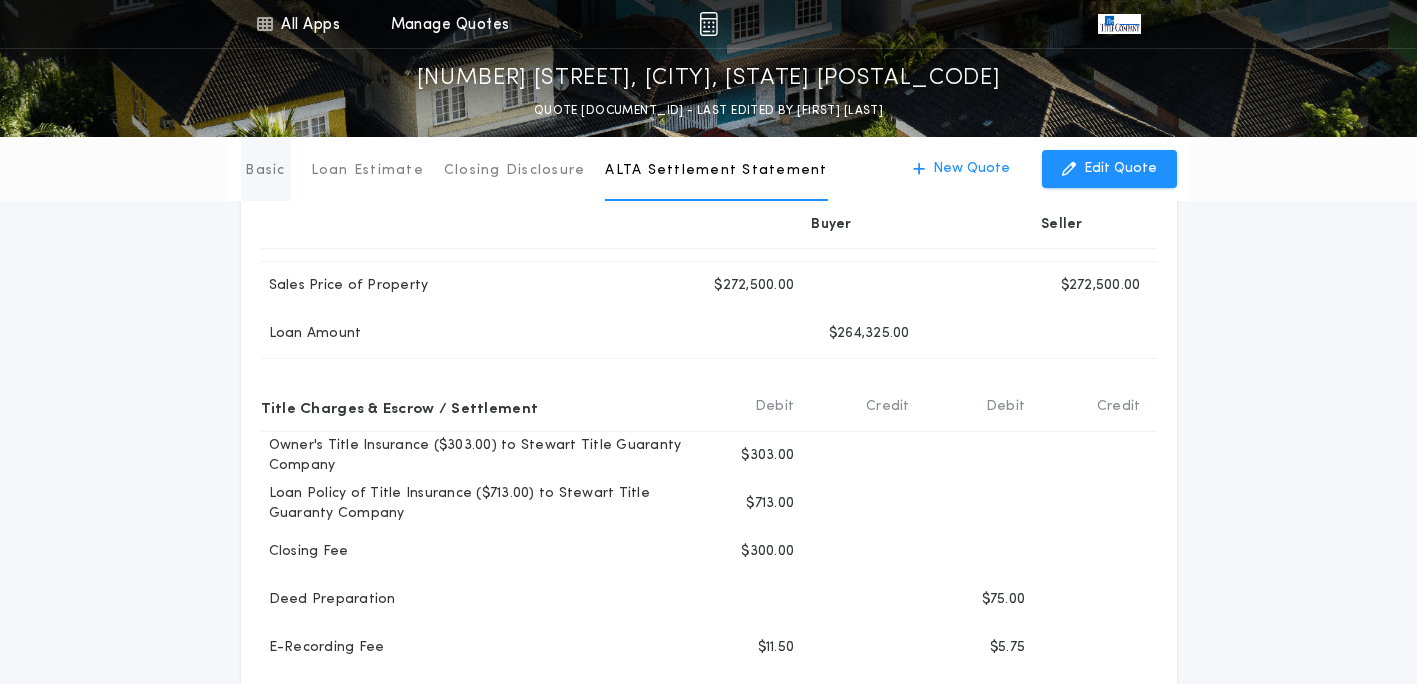 click on "Basic" at bounding box center (266, 169) 